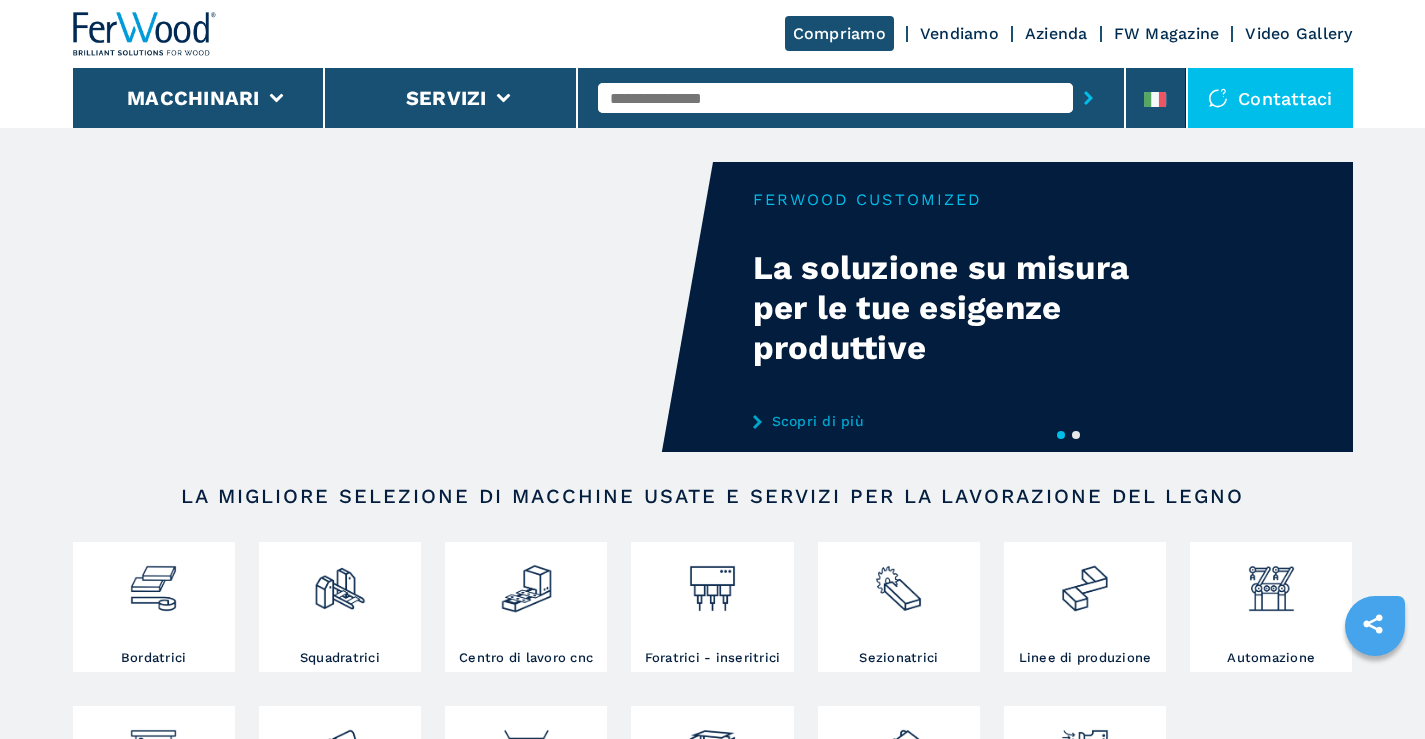 scroll, scrollTop: 0, scrollLeft: 0, axis: both 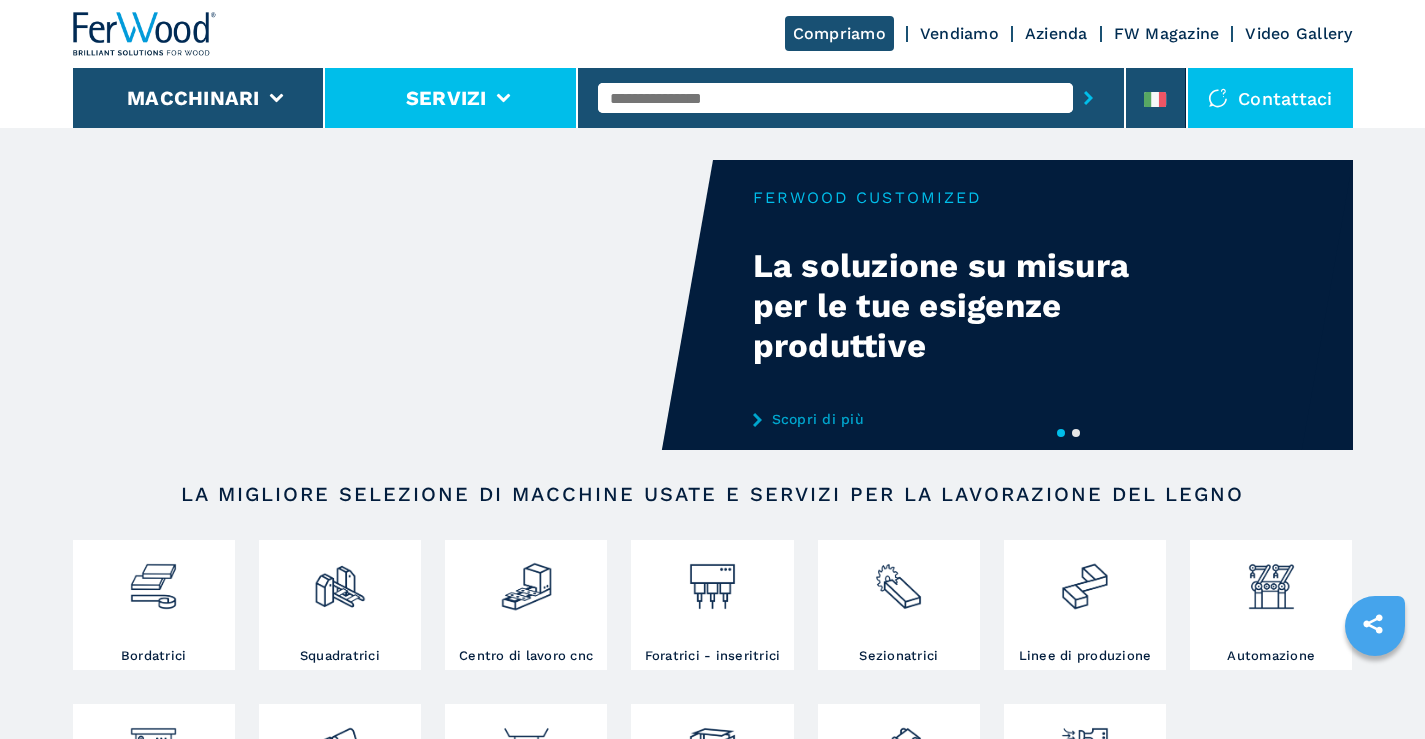 click on "Servizi" at bounding box center [446, 98] 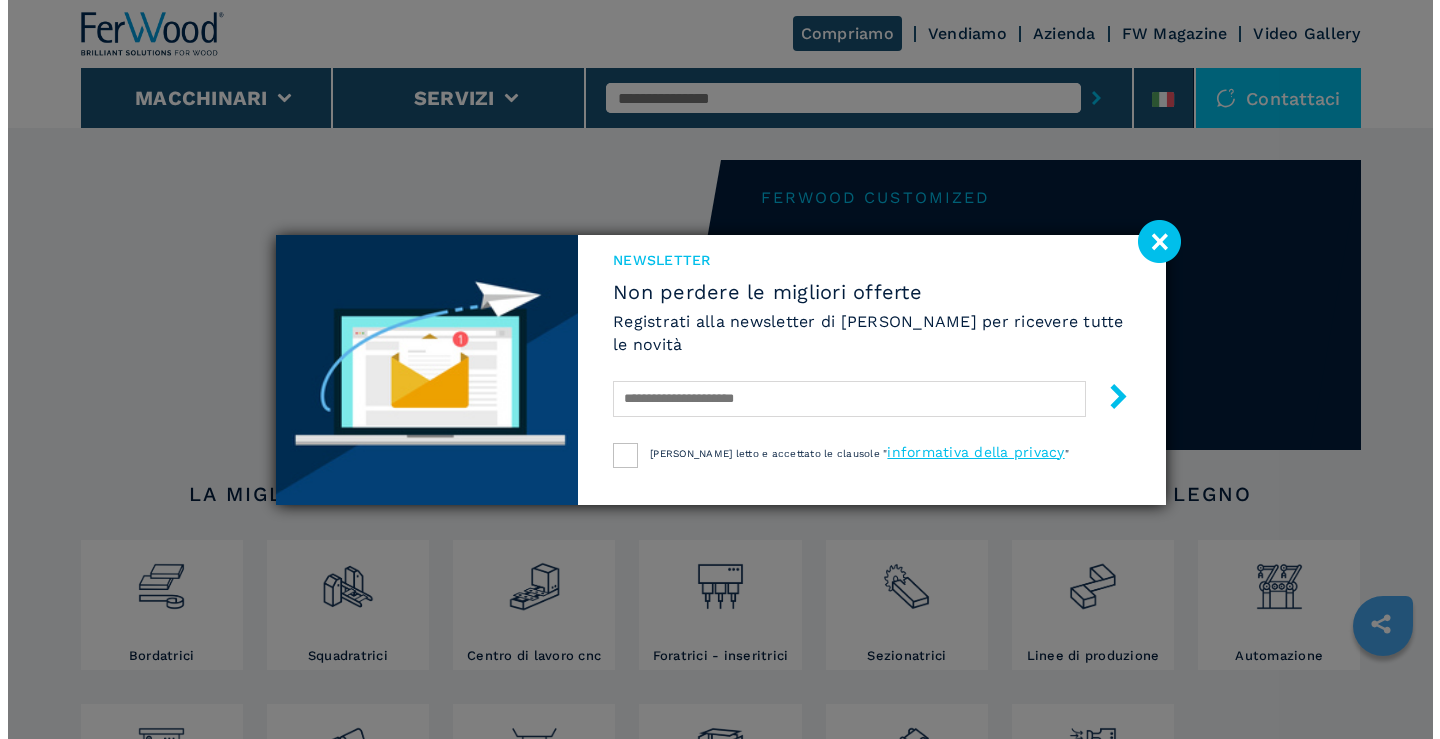 scroll, scrollTop: 0, scrollLeft: 0, axis: both 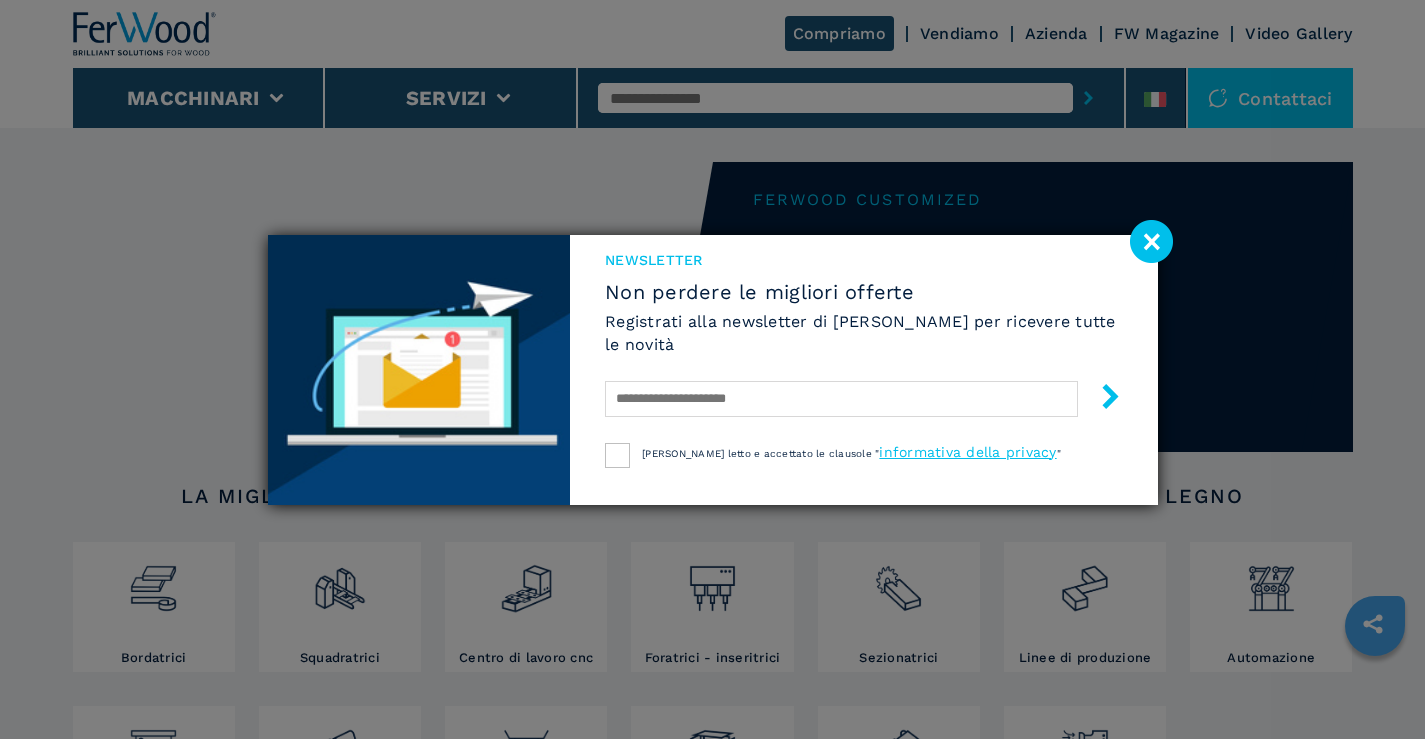 click 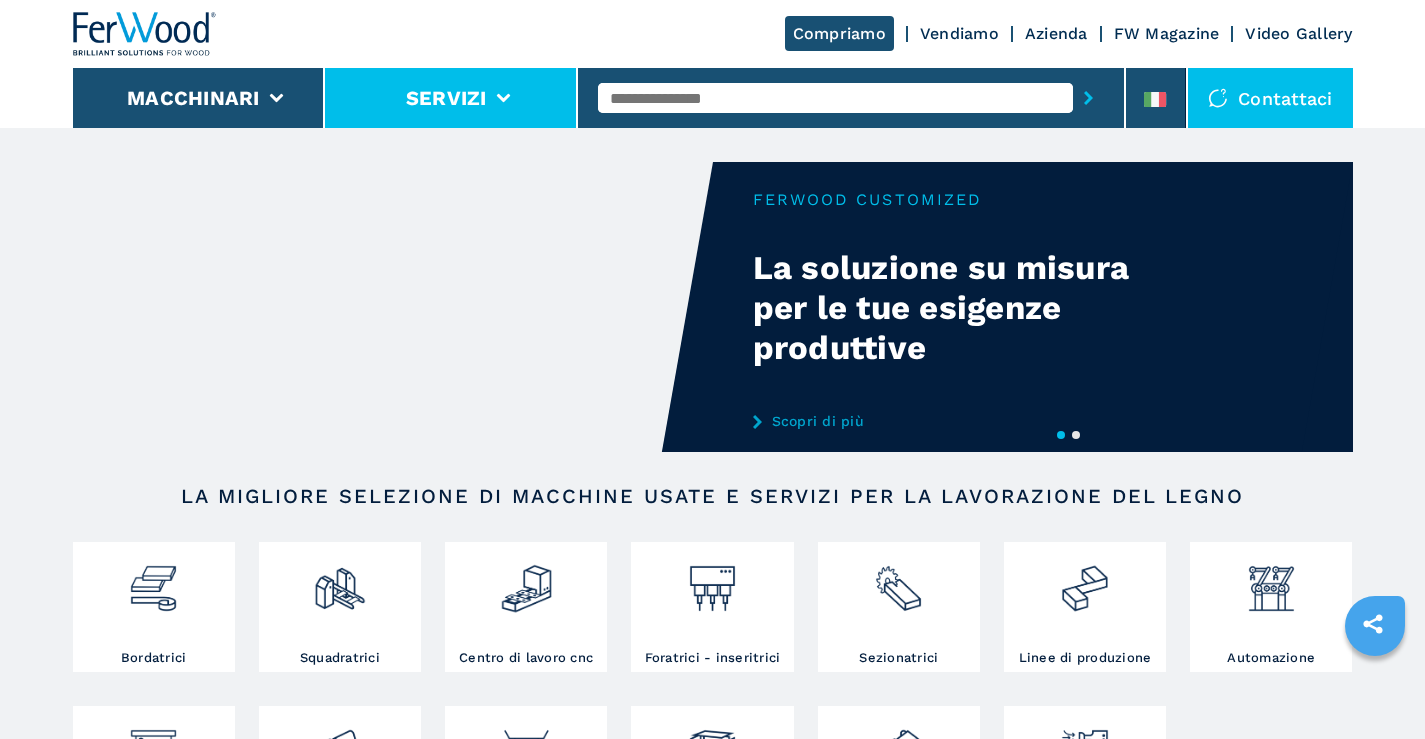 click on "Servizi" at bounding box center (451, 98) 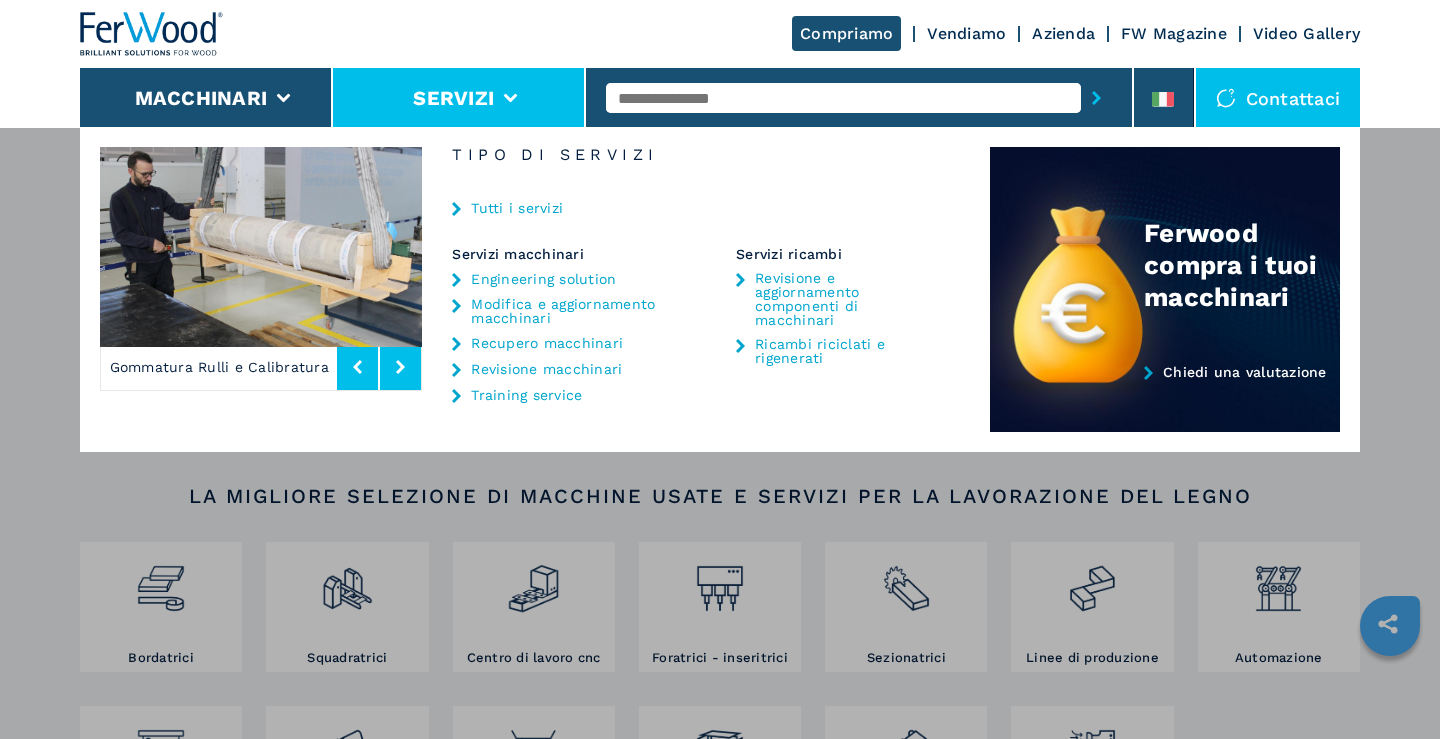click 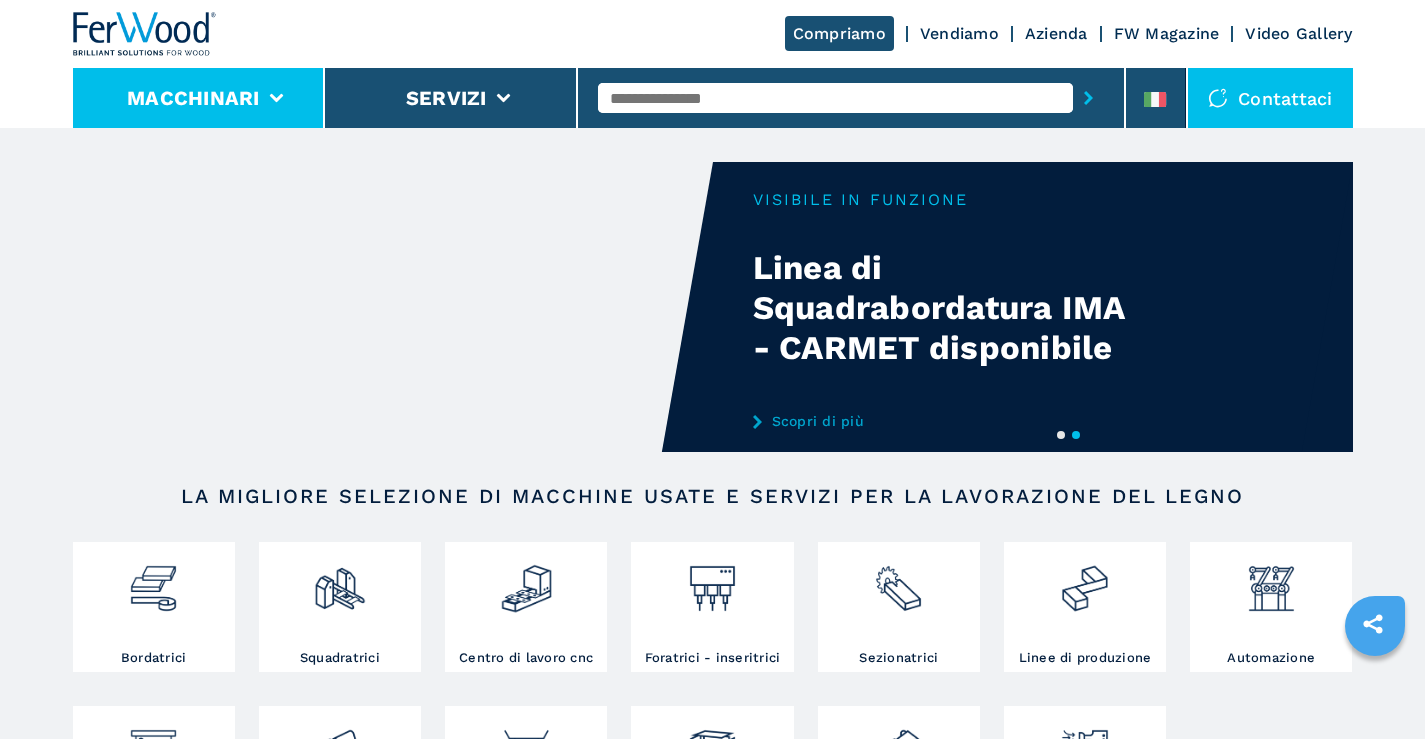 click on "Macchinari" at bounding box center [199, 98] 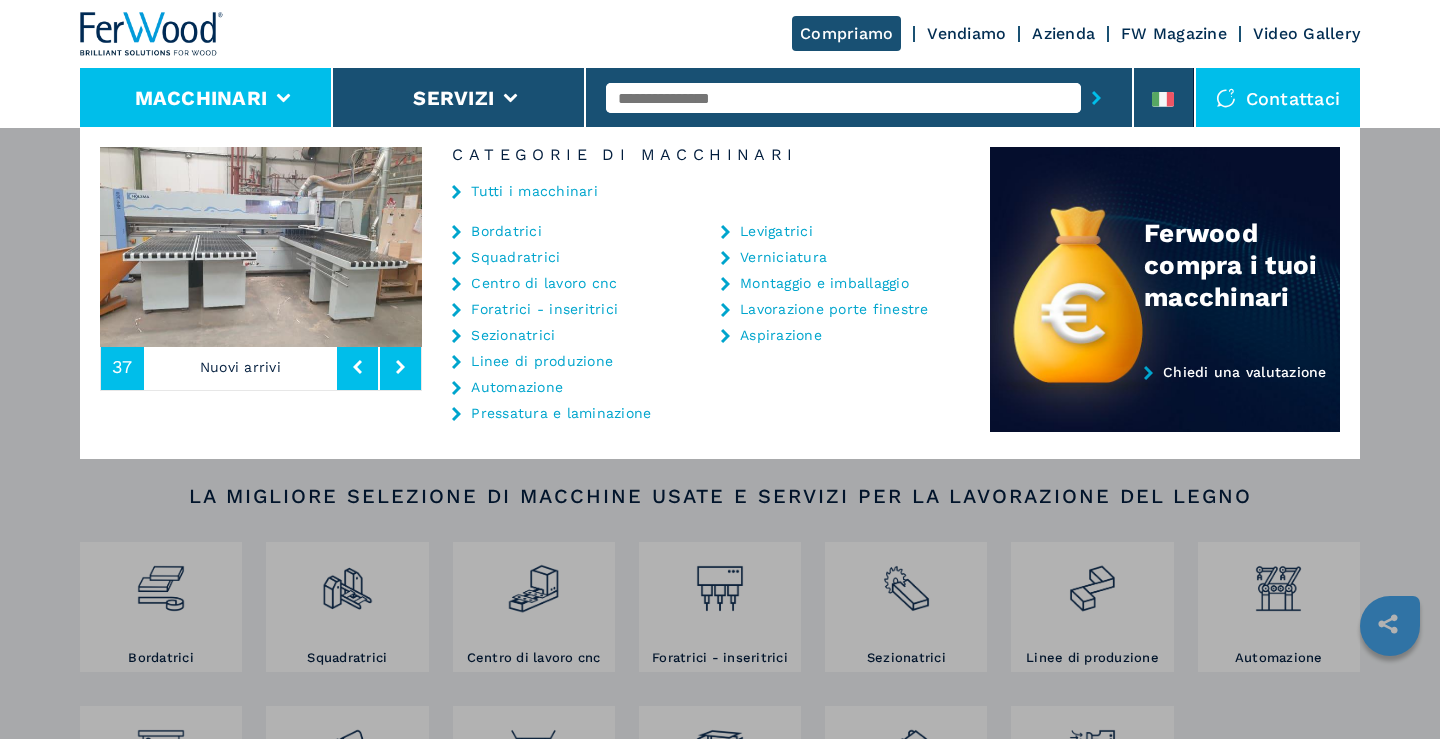 click on "Tutti i macchinari" at bounding box center (534, 191) 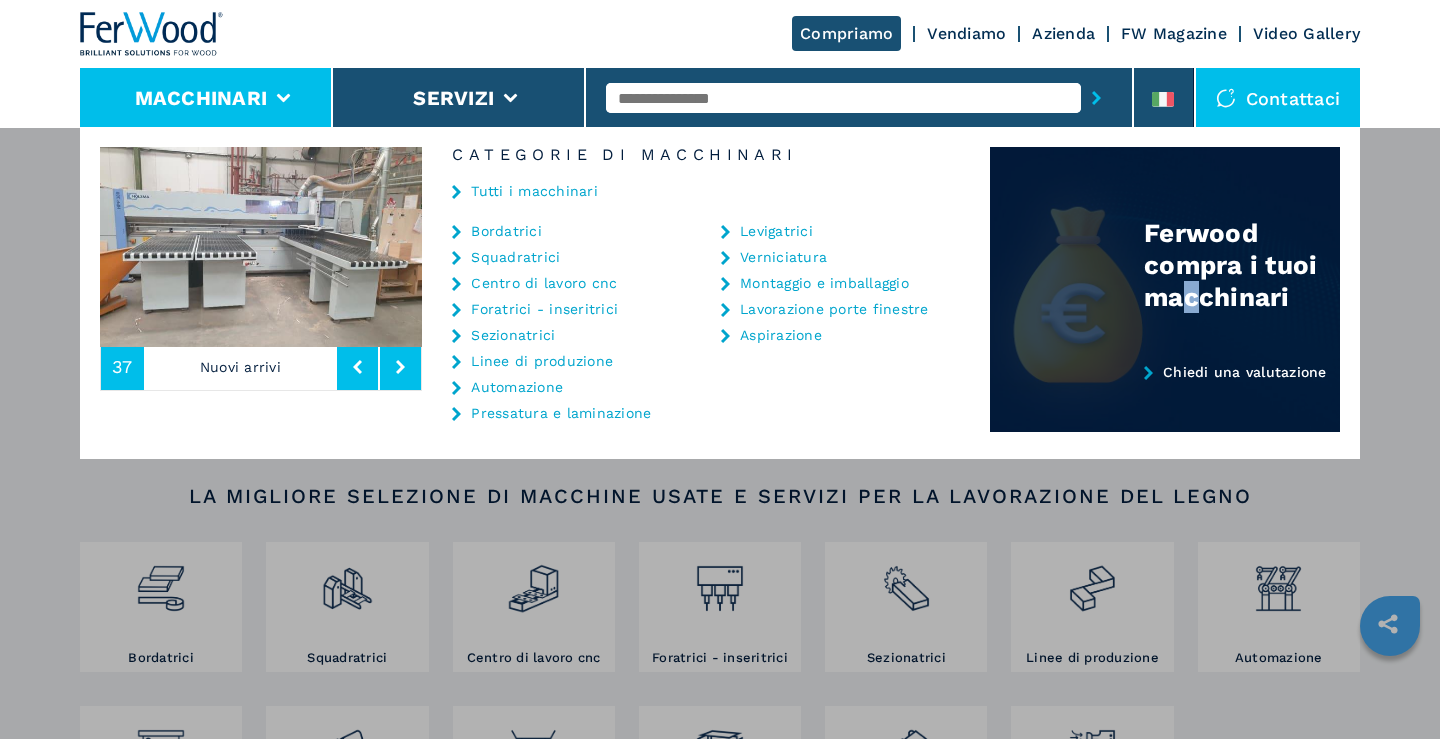 click on "Ferwood compra i tuoi macchinari" at bounding box center (1242, 265) 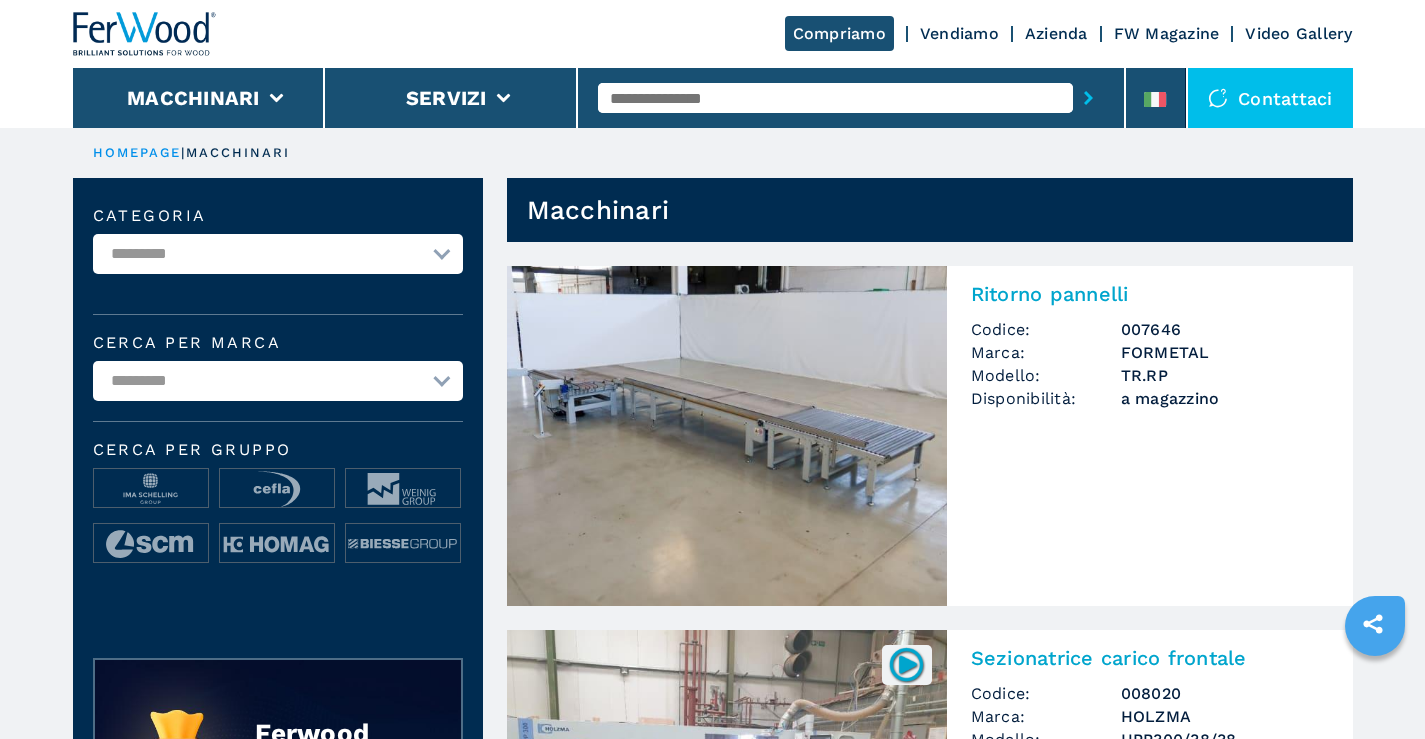 scroll, scrollTop: 0, scrollLeft: 0, axis: both 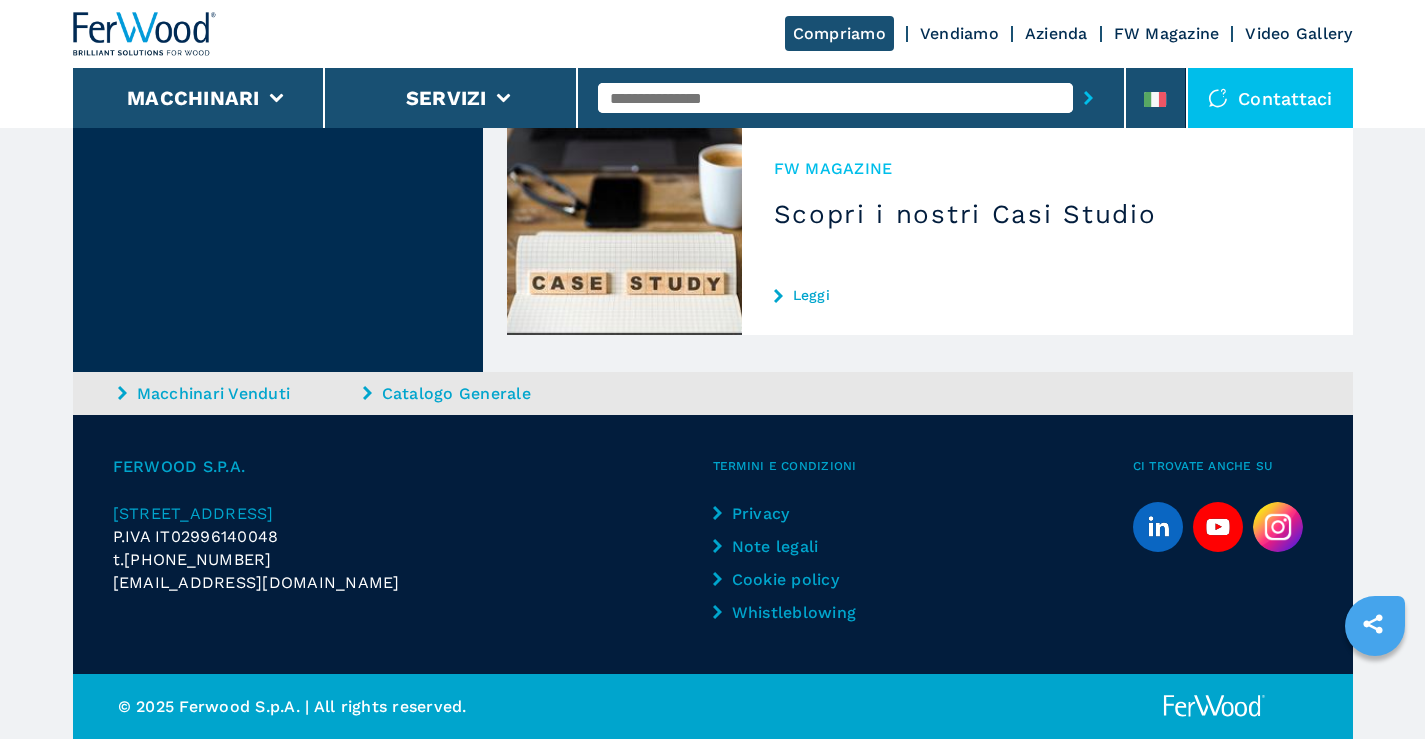 click on "Whistleblowing" at bounding box center (796, 612) 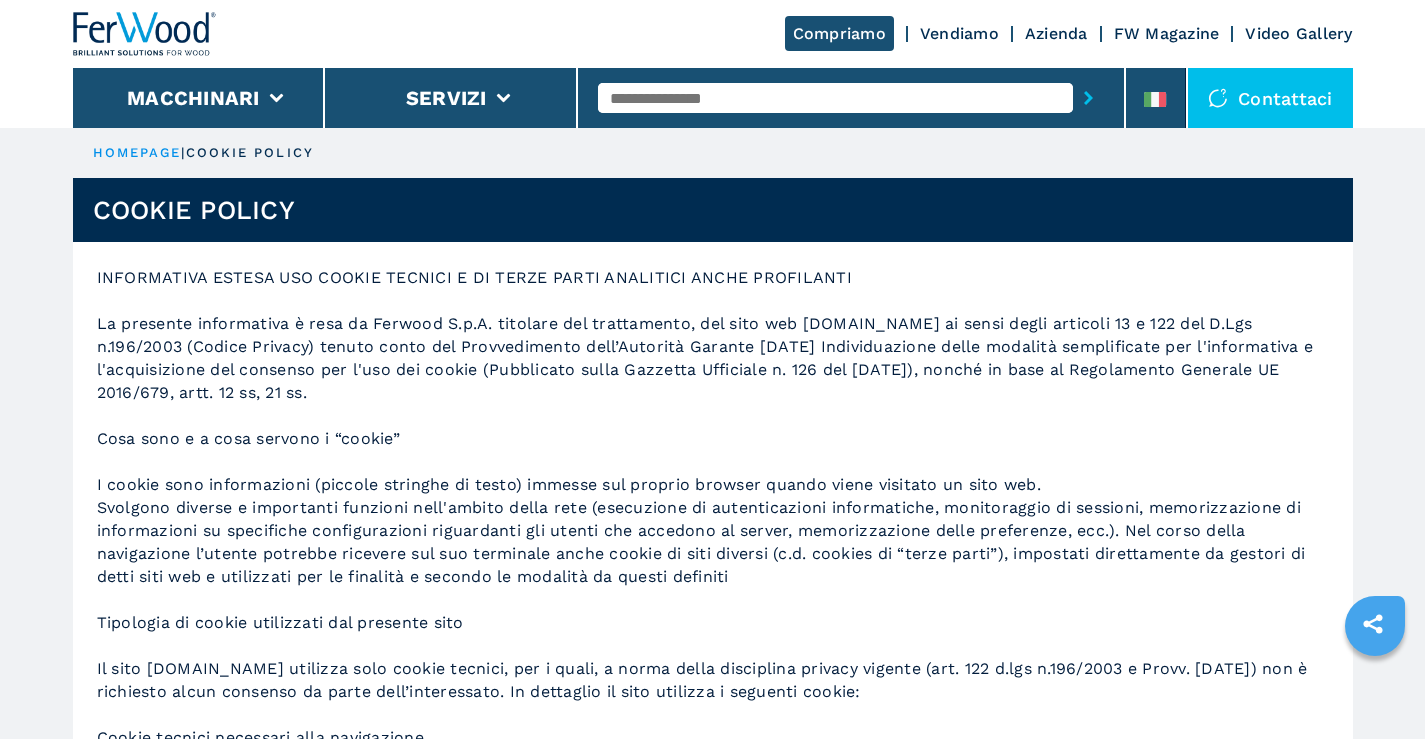 scroll, scrollTop: 0, scrollLeft: 0, axis: both 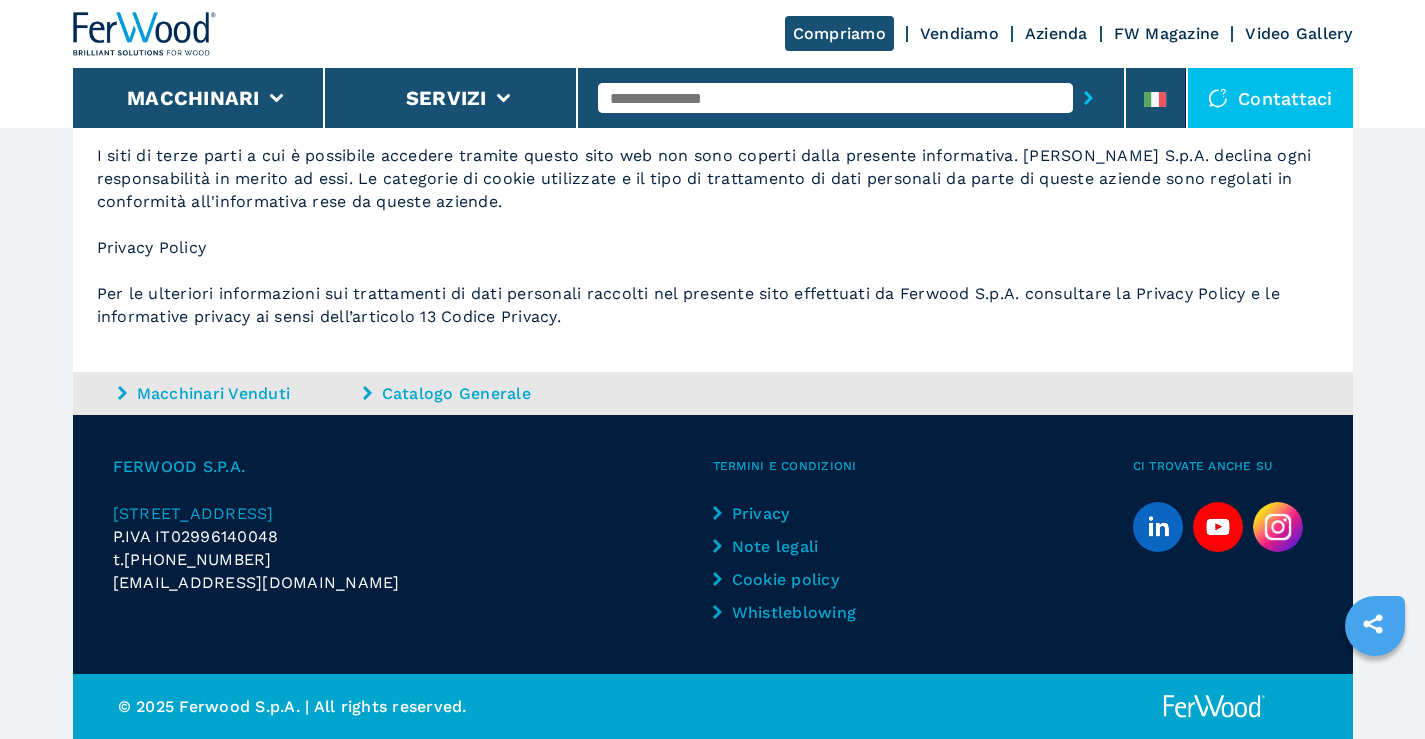 click on "Catalogo Generale" at bounding box center (483, 393) 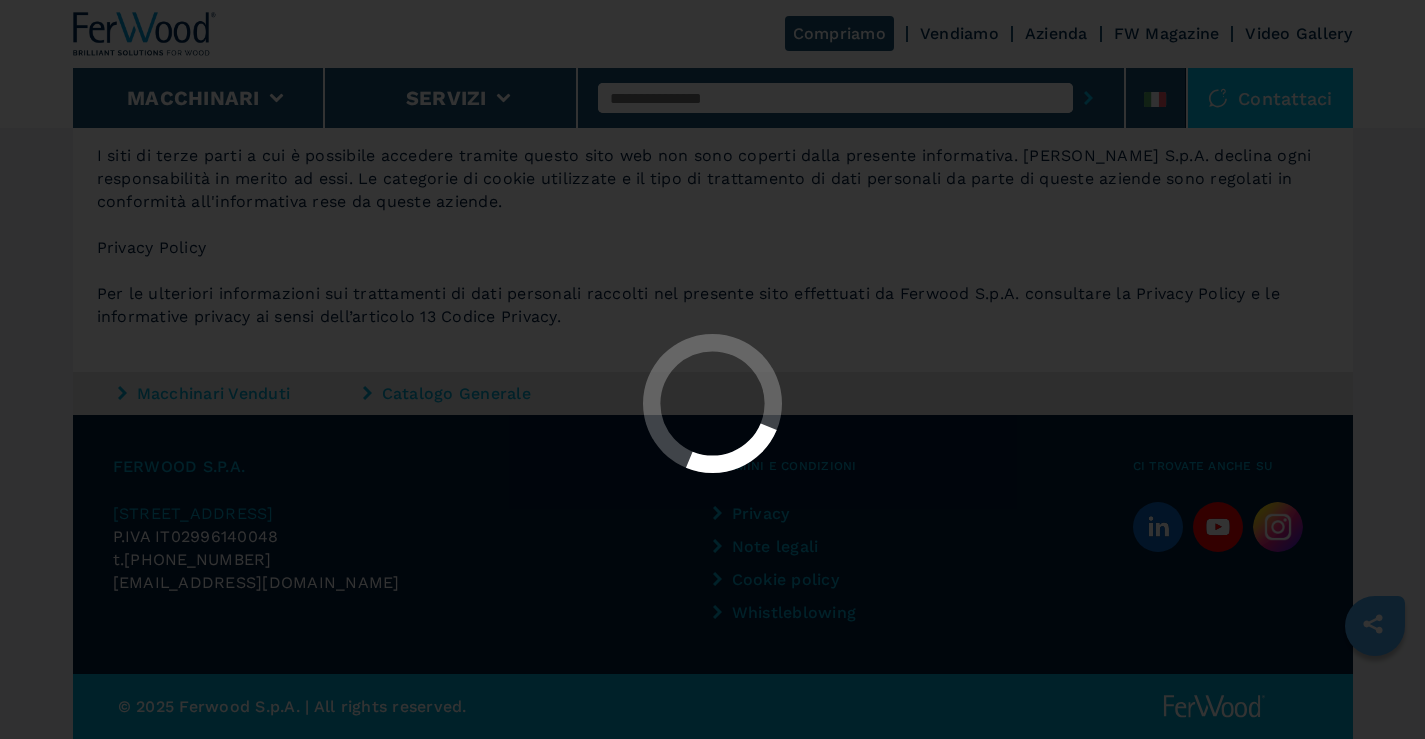scroll, scrollTop: 0, scrollLeft: 0, axis: both 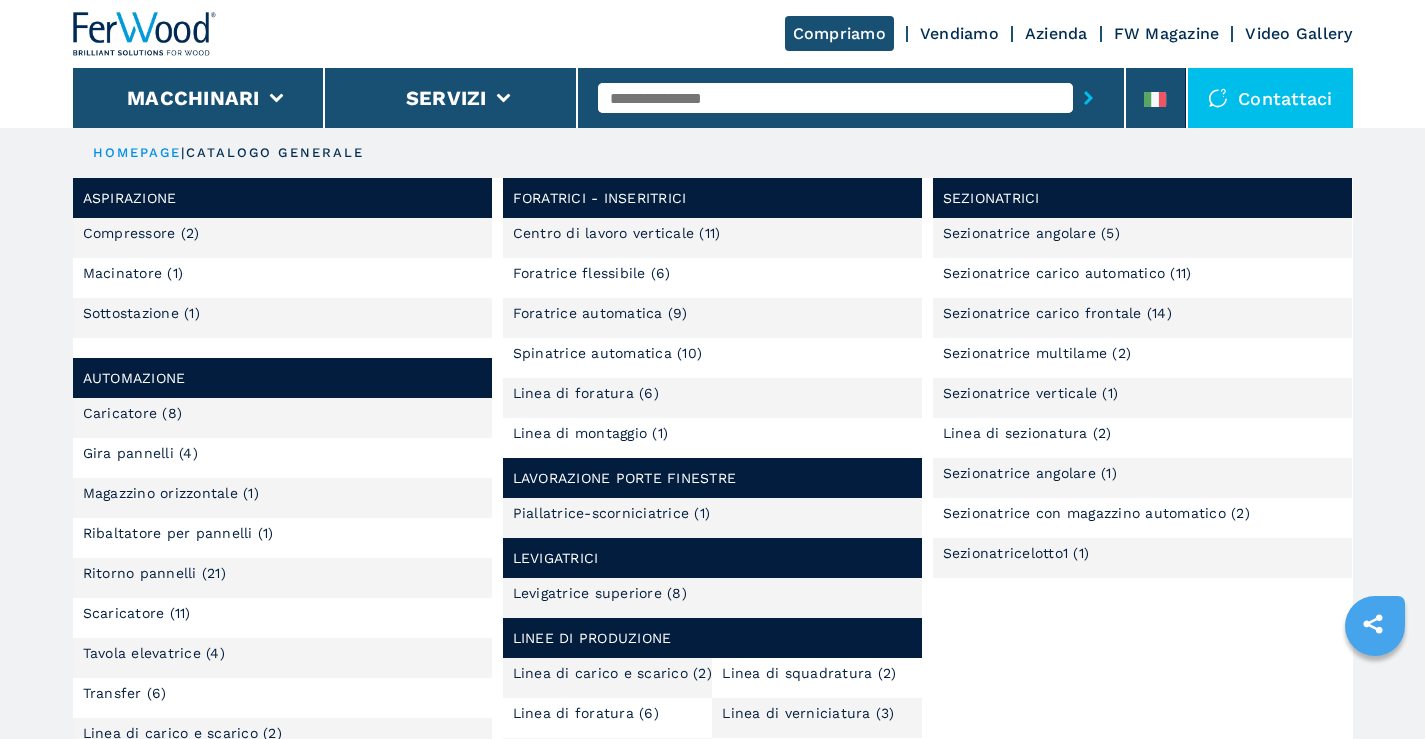 click on "Compressore (2)" at bounding box center (283, 238) 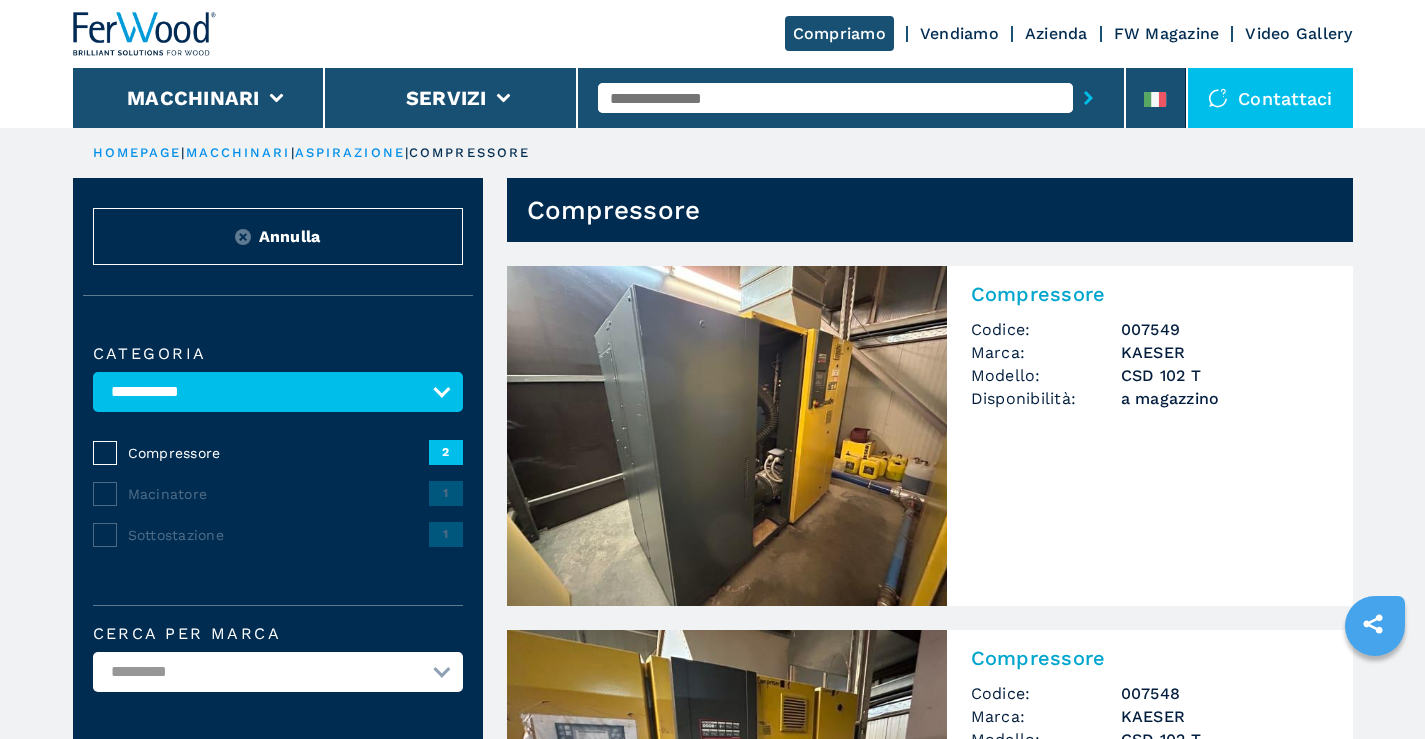 scroll, scrollTop: 0, scrollLeft: 0, axis: both 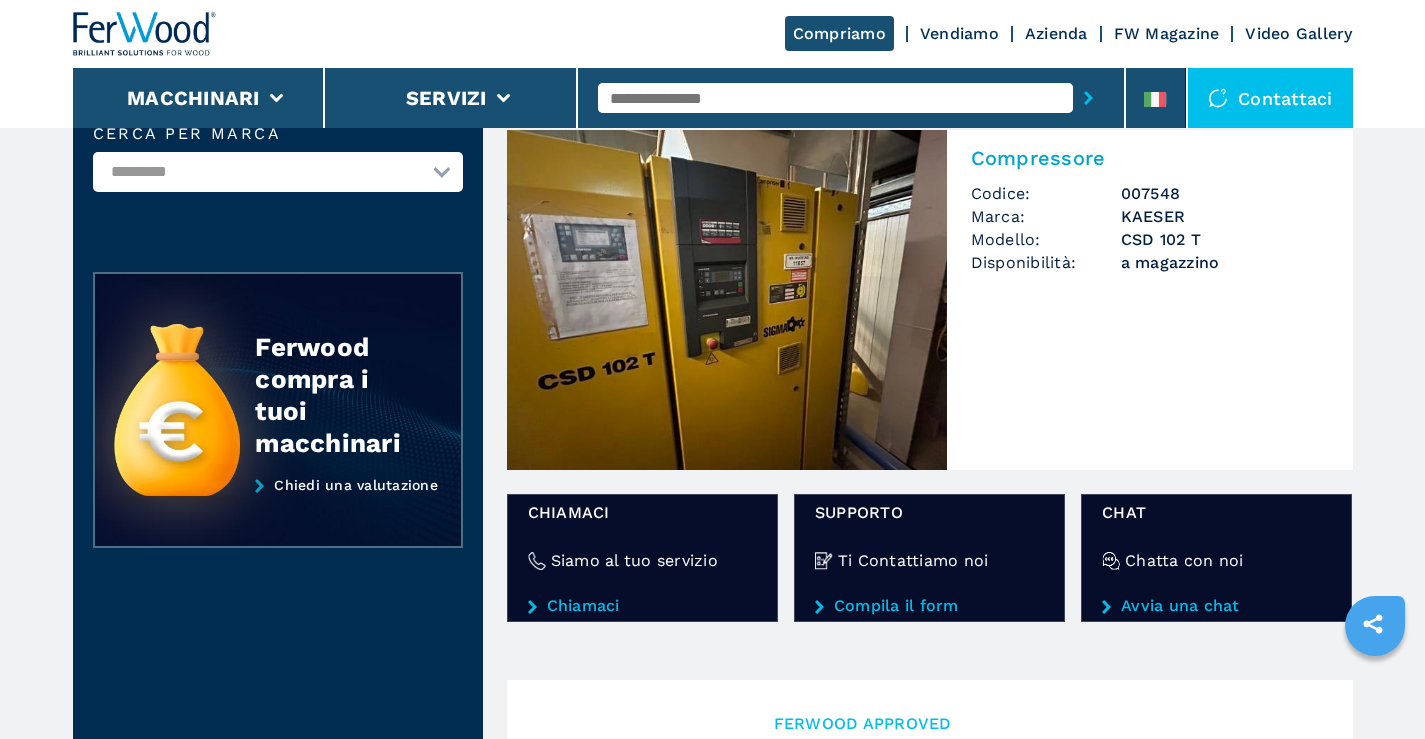 click on "Compressore Codice:  007548 Marca:  KAESER Modello:  CSD 102 T Disponibilità:  a magazzino" at bounding box center (1150, 218) 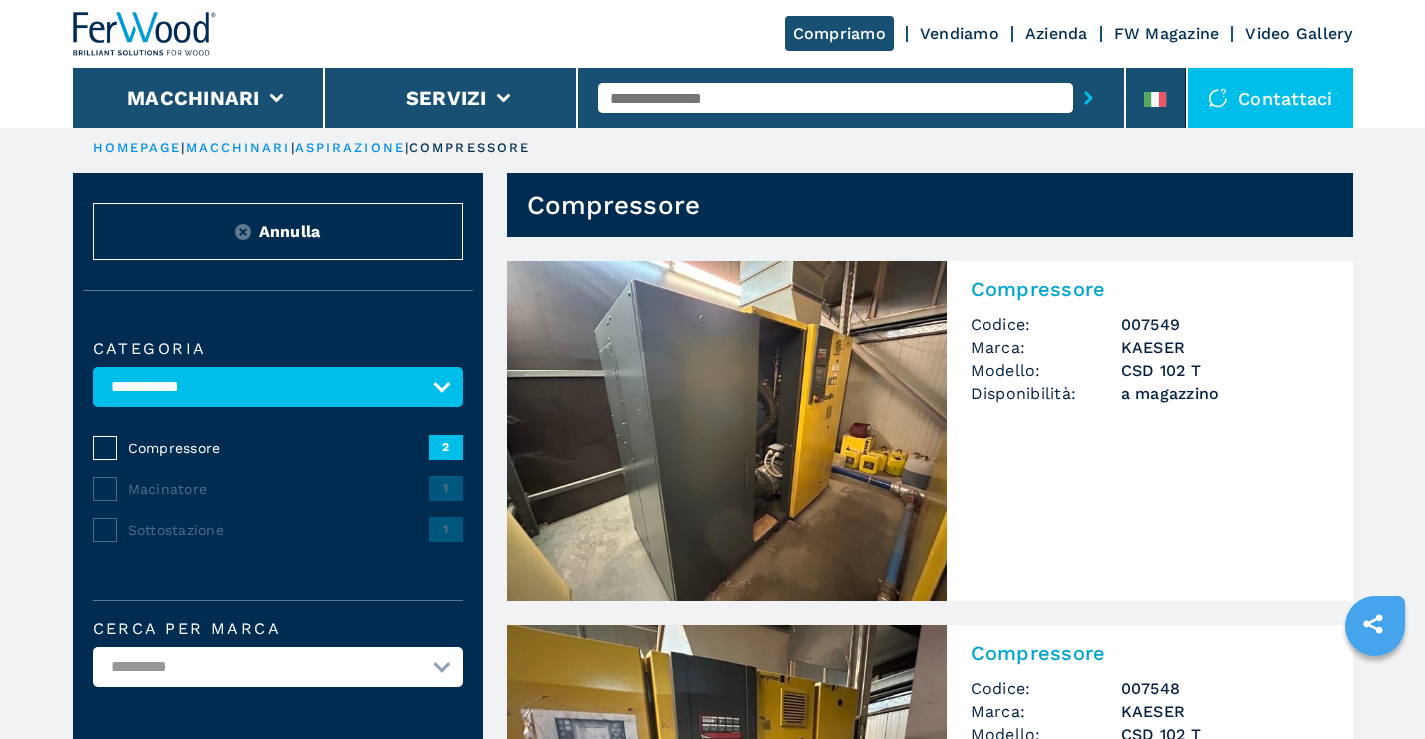 scroll, scrollTop: 0, scrollLeft: 0, axis: both 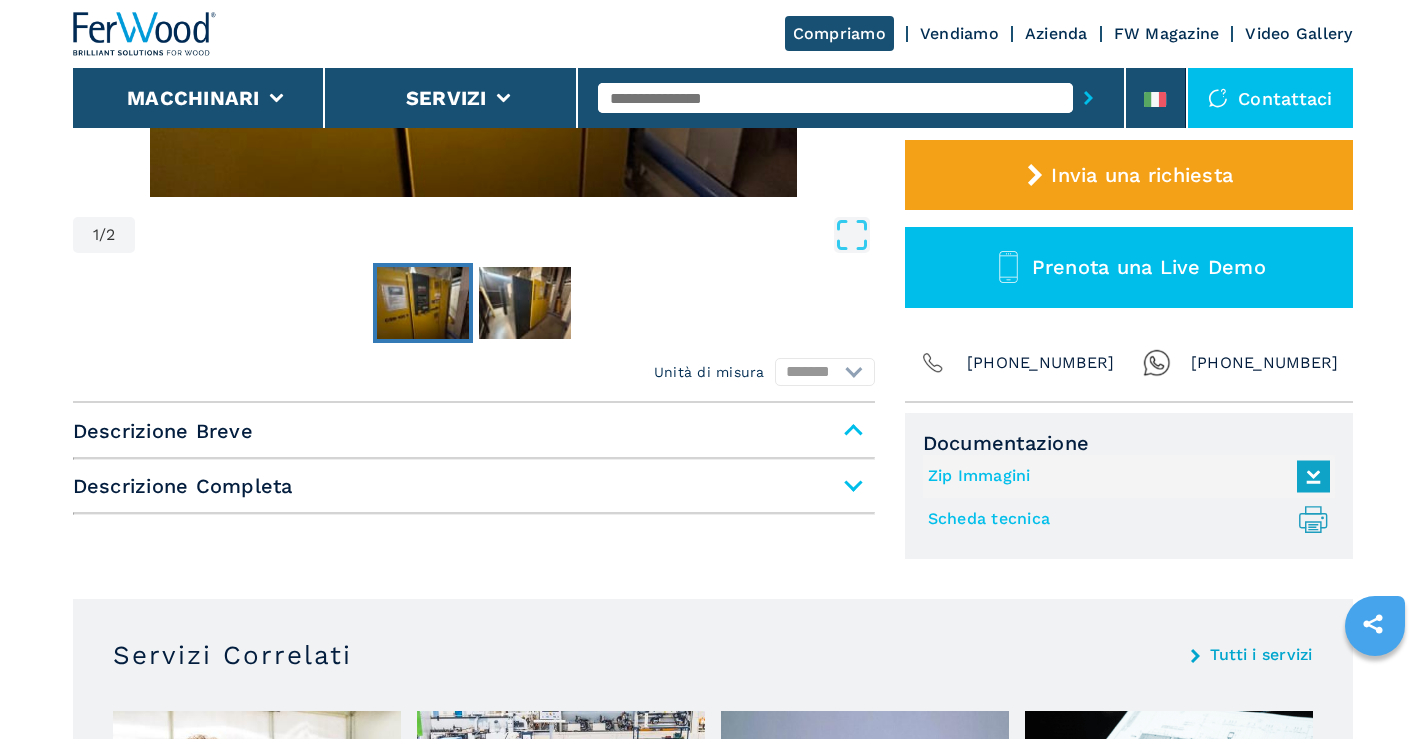 click on "Zip Immagini" at bounding box center (1124, 476) 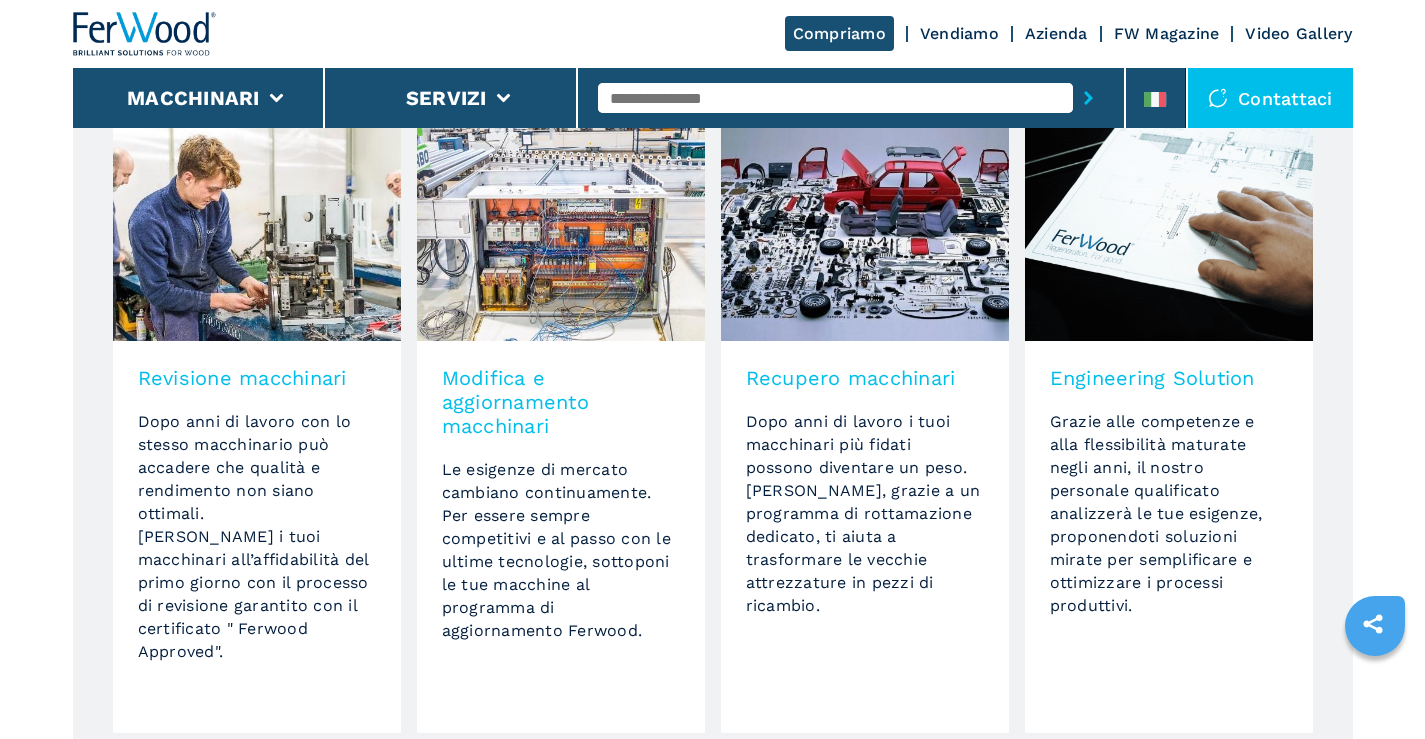 scroll, scrollTop: 600, scrollLeft: 0, axis: vertical 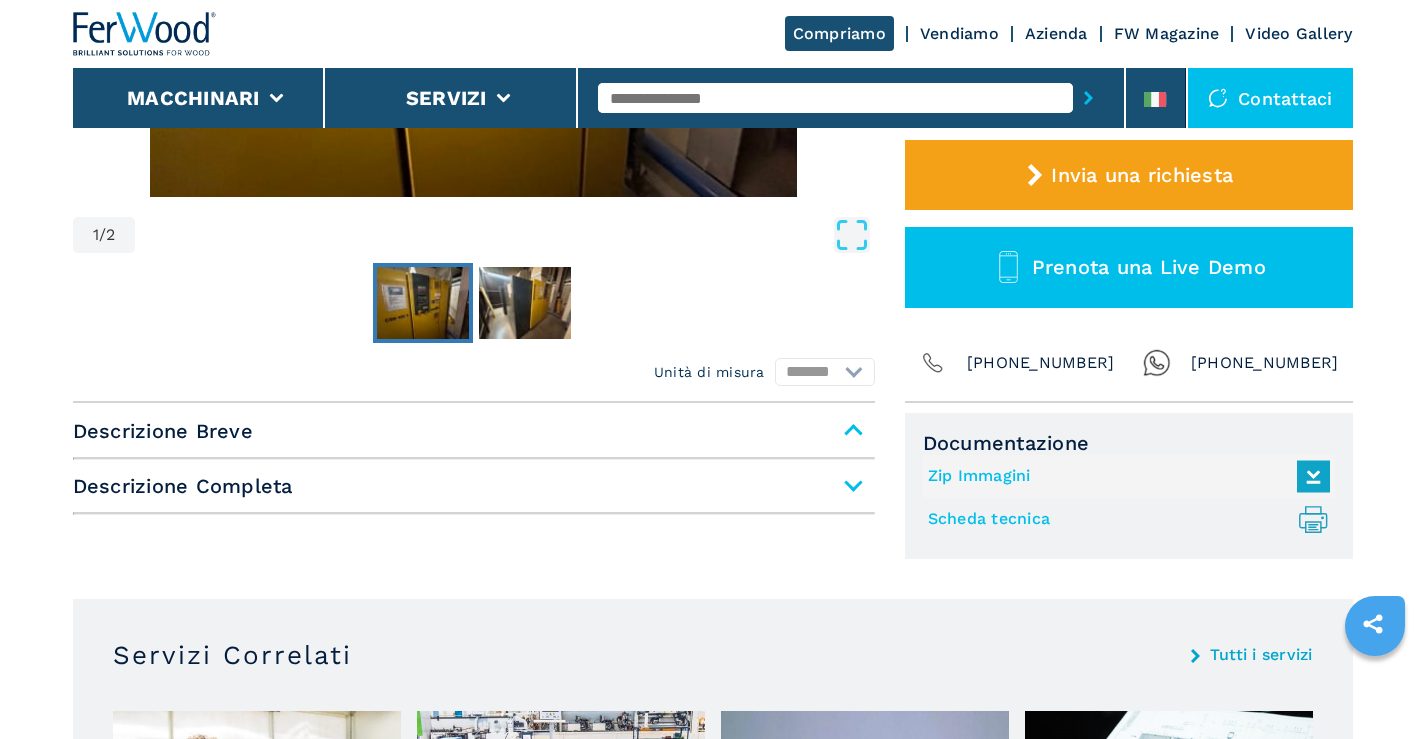 click on "Scheda tecnica   .prefix__st0{stroke-linecap:round;stroke-linejoin:round}.prefix__st0,.prefix__st1,.prefix__st2{fill:none;stroke:#1f9dbe;stroke-width:25;stroke-miterlimit:10}.prefix__st2{stroke-linejoin:round}" at bounding box center (1124, 519) 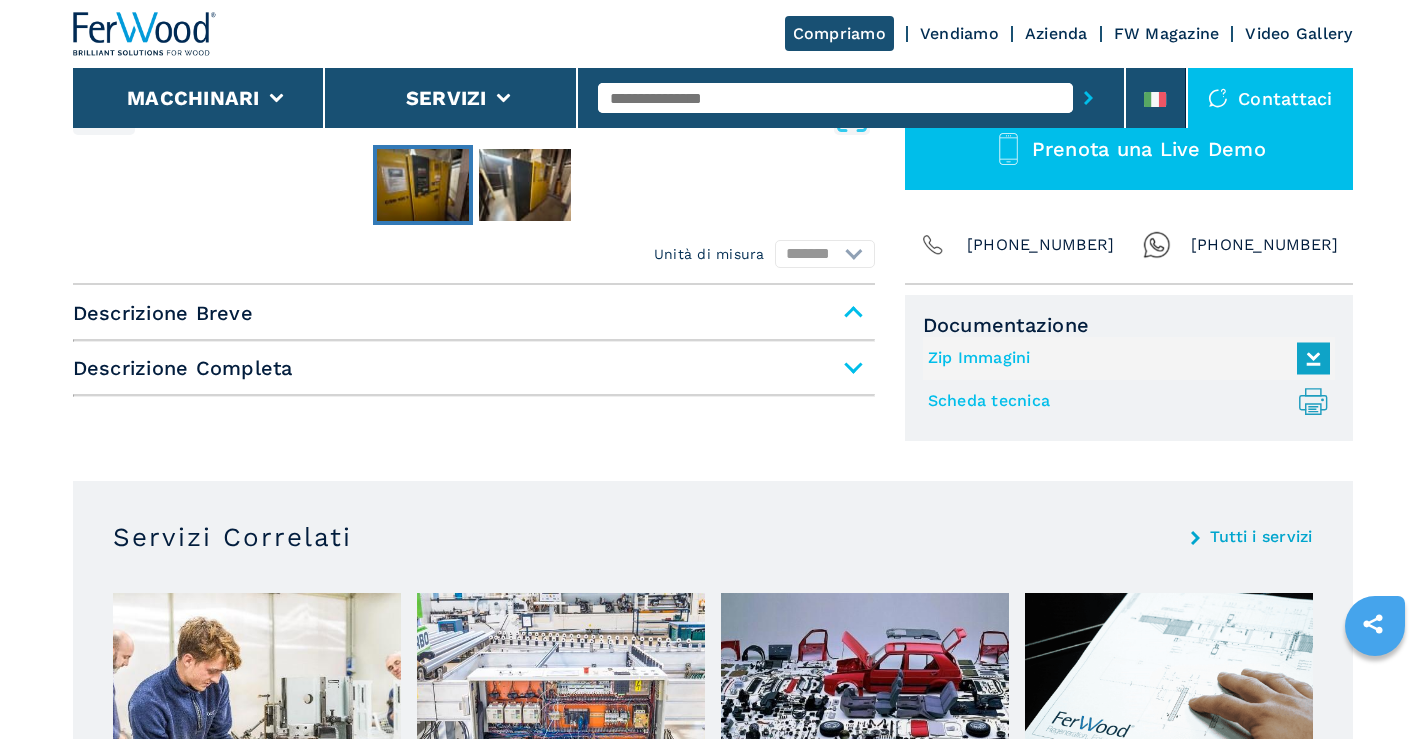 scroll, scrollTop: 500, scrollLeft: 0, axis: vertical 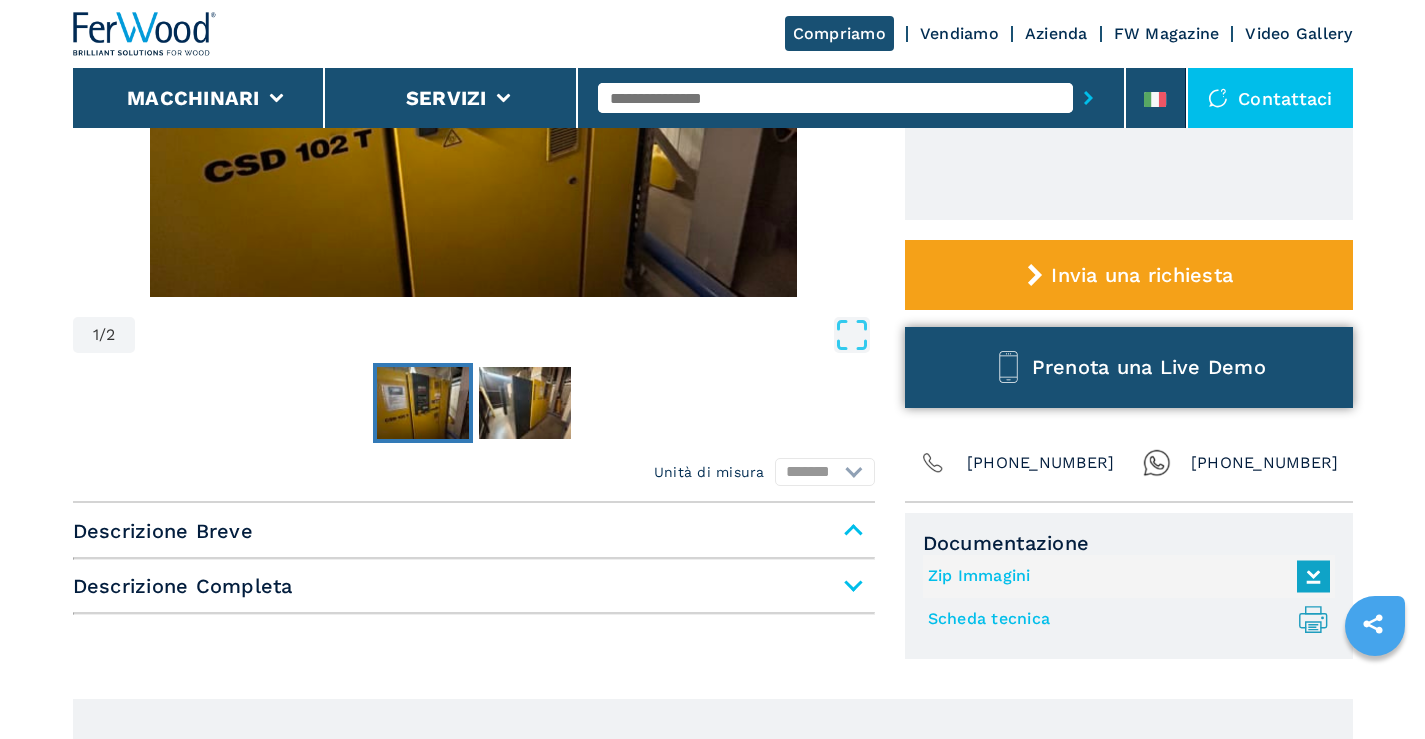 click on "Prenota una Live Demo" at bounding box center (1149, 367) 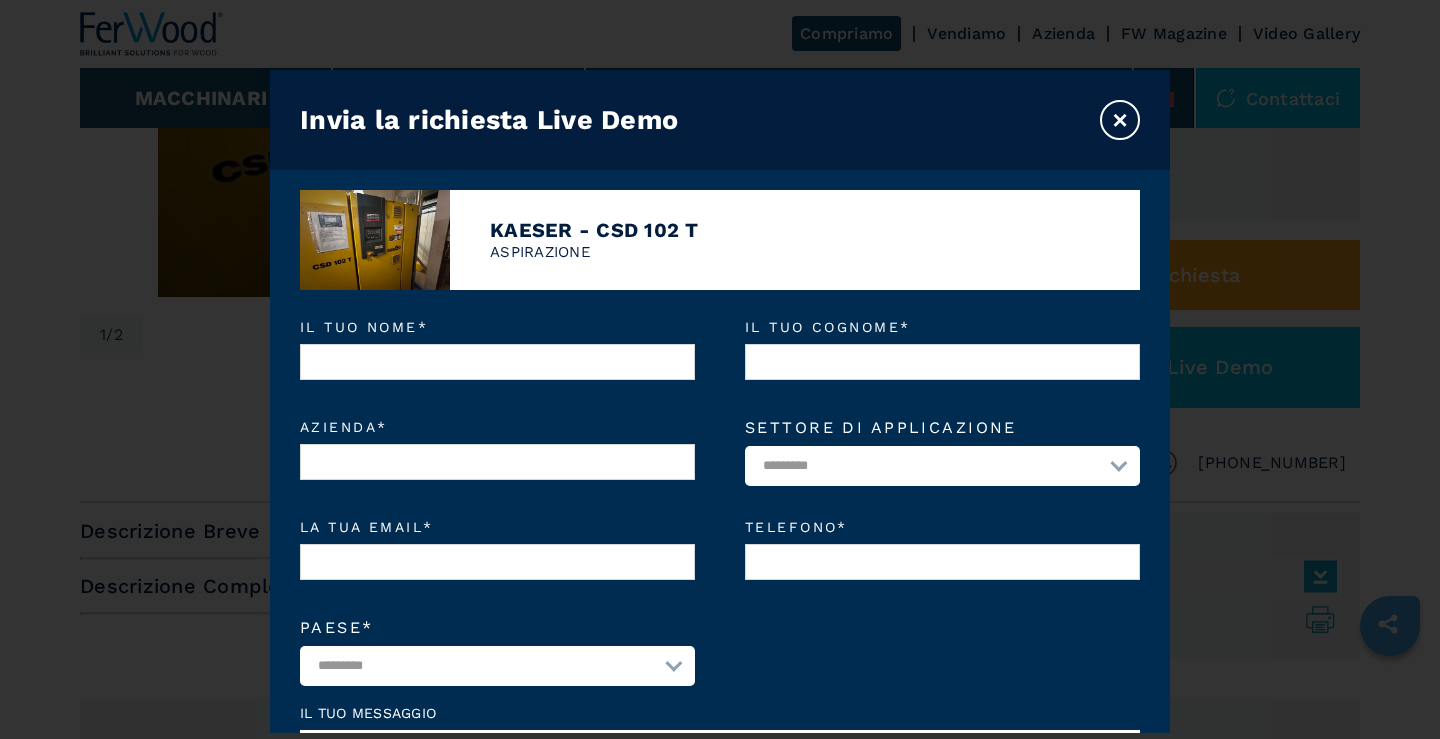 click on "×" at bounding box center (1120, 120) 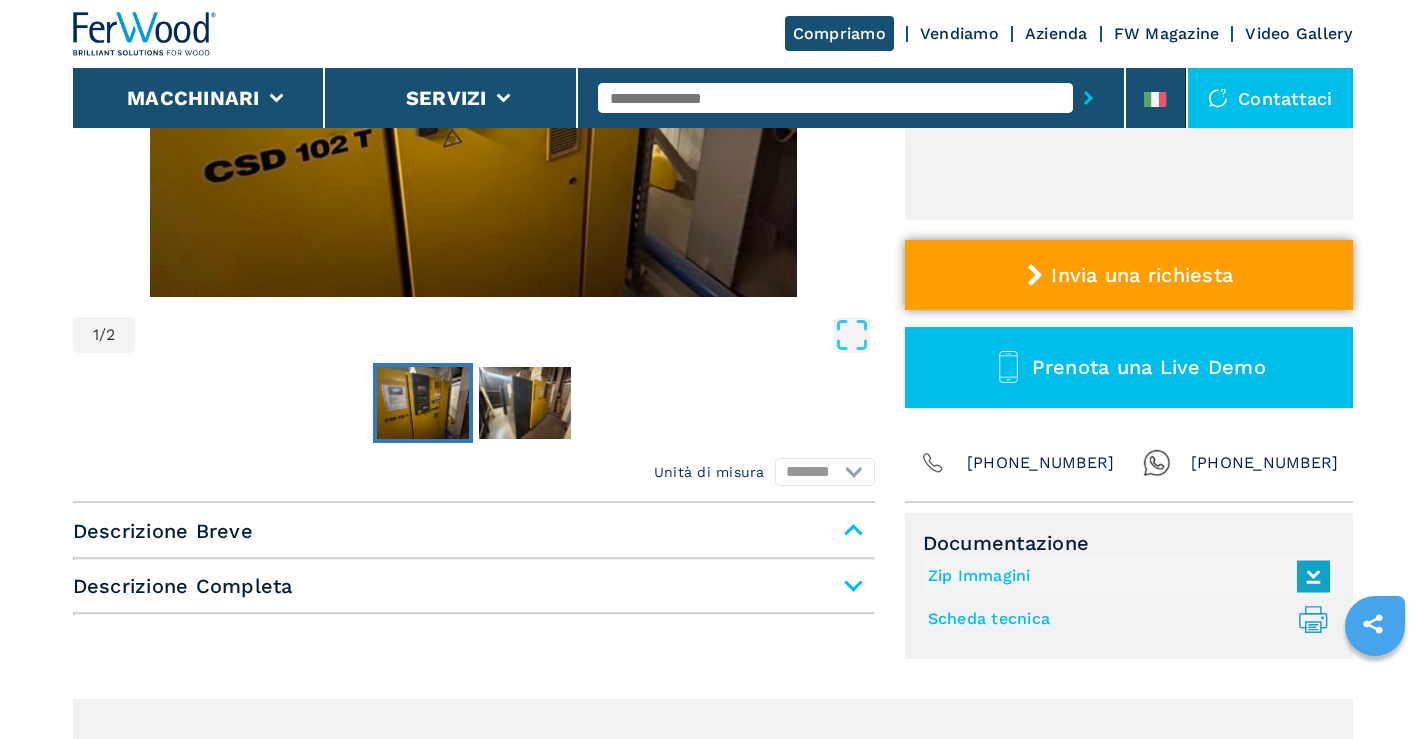 click on "Invia una richiesta" at bounding box center (1142, 275) 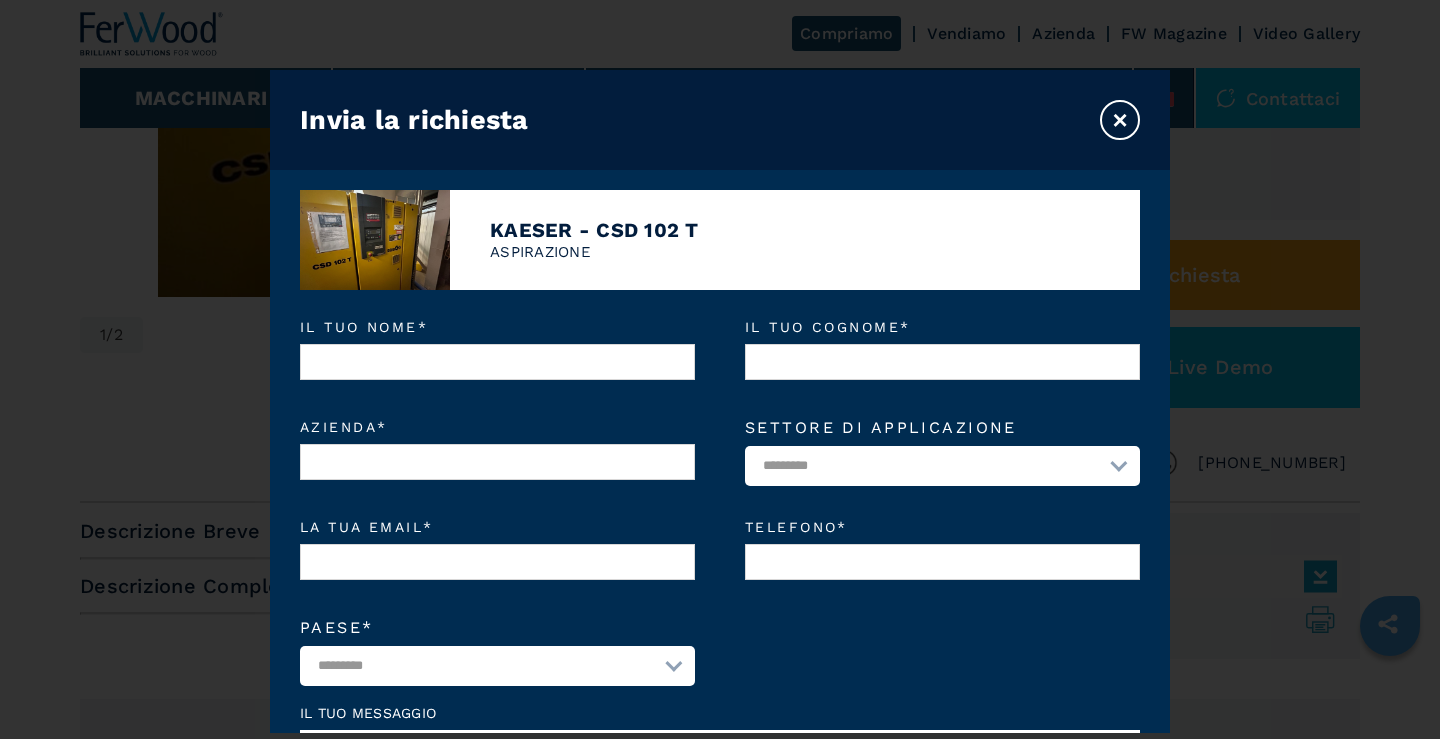 click on "×" at bounding box center [1120, 120] 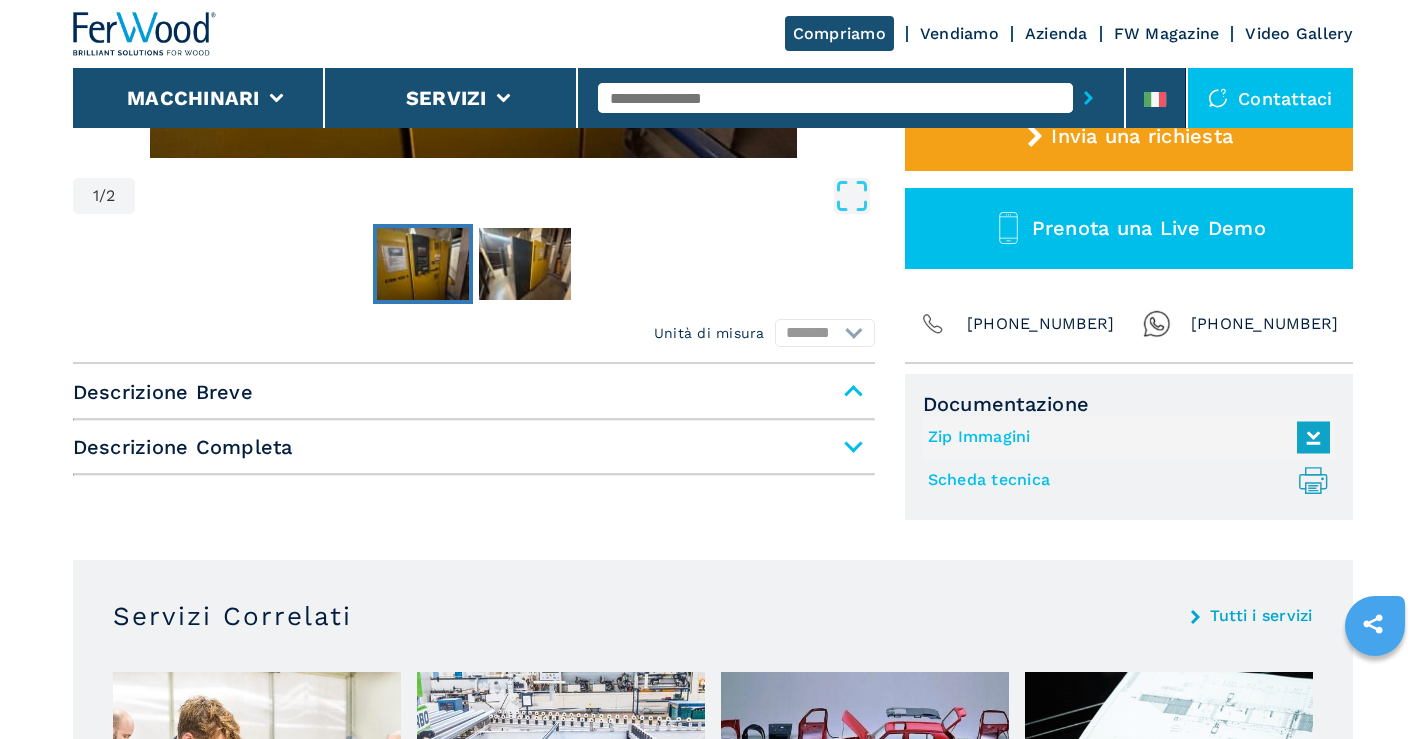 scroll, scrollTop: 800, scrollLeft: 0, axis: vertical 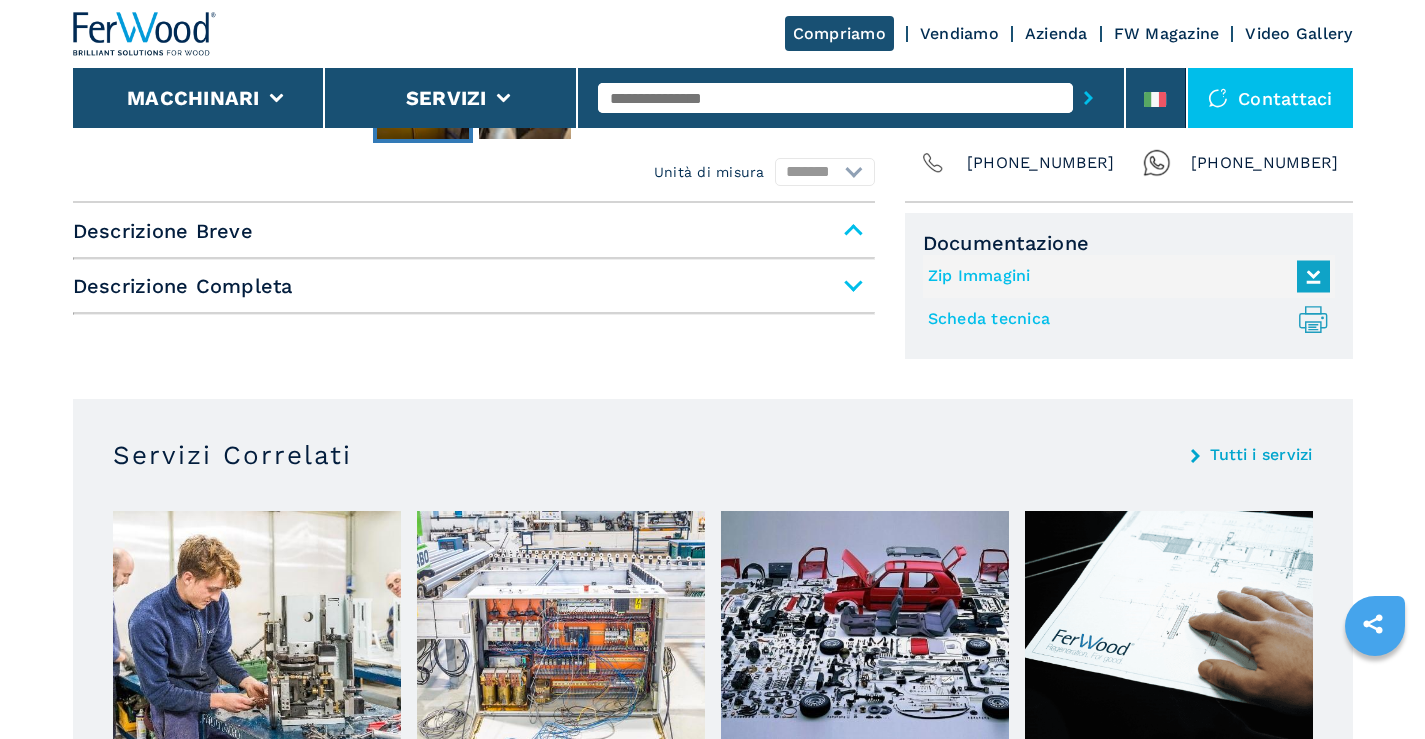 click on "Scheda tecnica   .prefix__st0{stroke-linecap:round;stroke-linejoin:round}.prefix__st0,.prefix__st1,.prefix__st2{fill:none;stroke:#1f9dbe;stroke-width:25;stroke-miterlimit:10}.prefix__st2{stroke-linejoin:round}" at bounding box center (1124, 319) 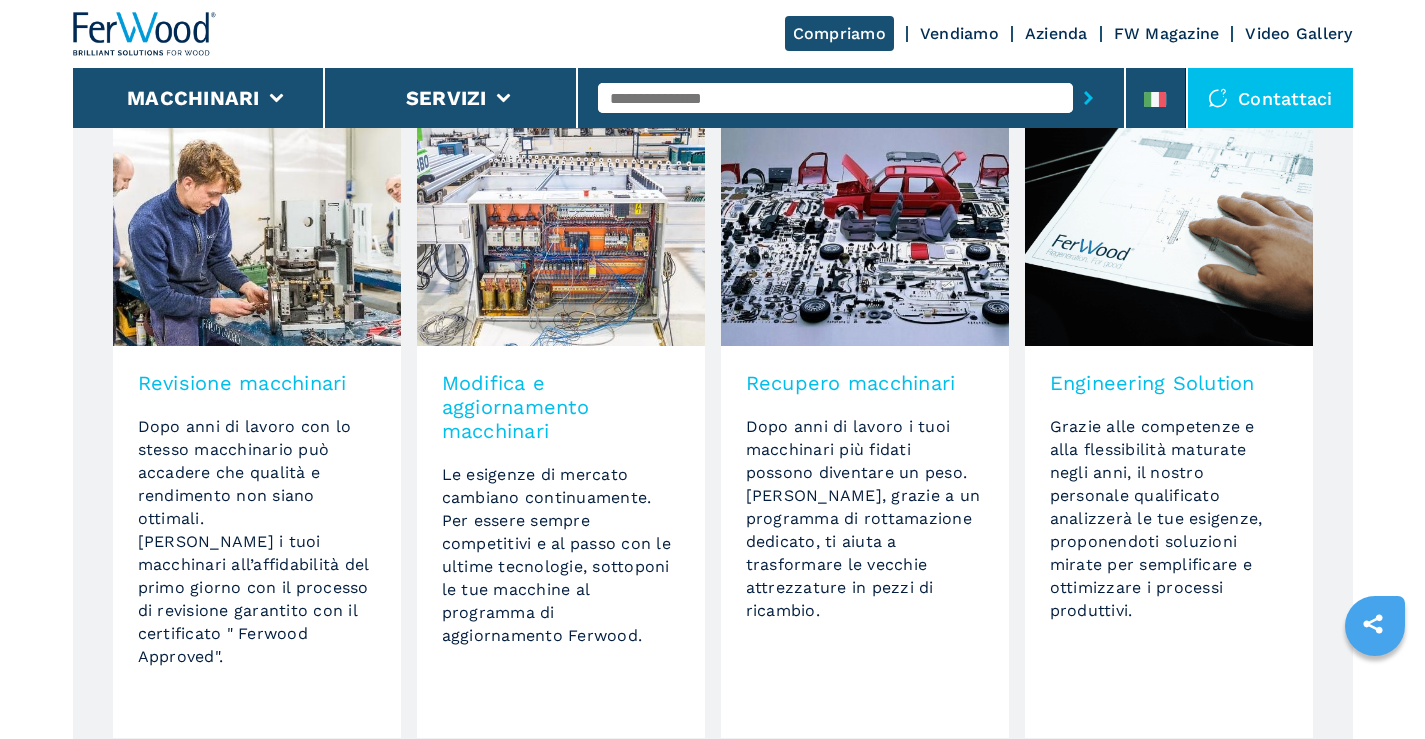 scroll, scrollTop: 1000, scrollLeft: 0, axis: vertical 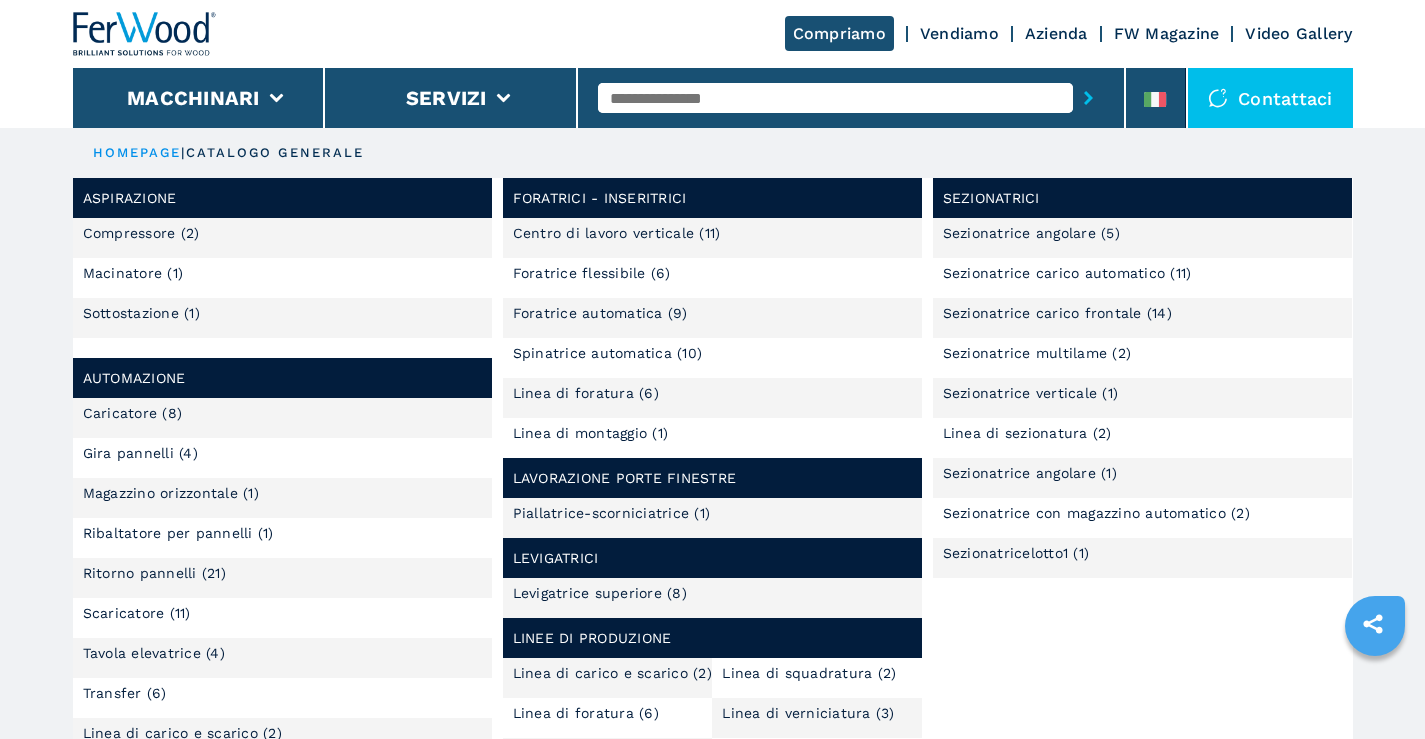 click on "Foratrice automatica (9)" at bounding box center (600, 313) 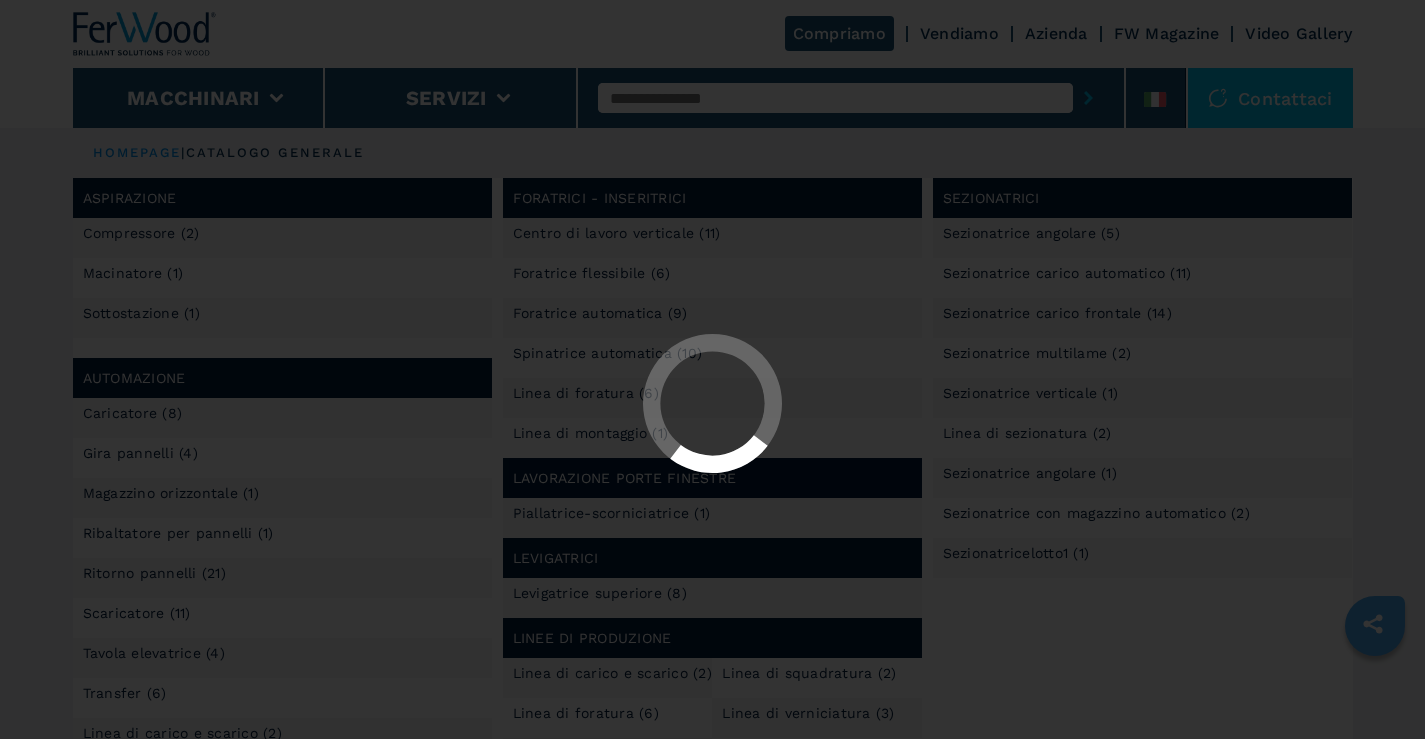 select on "**********" 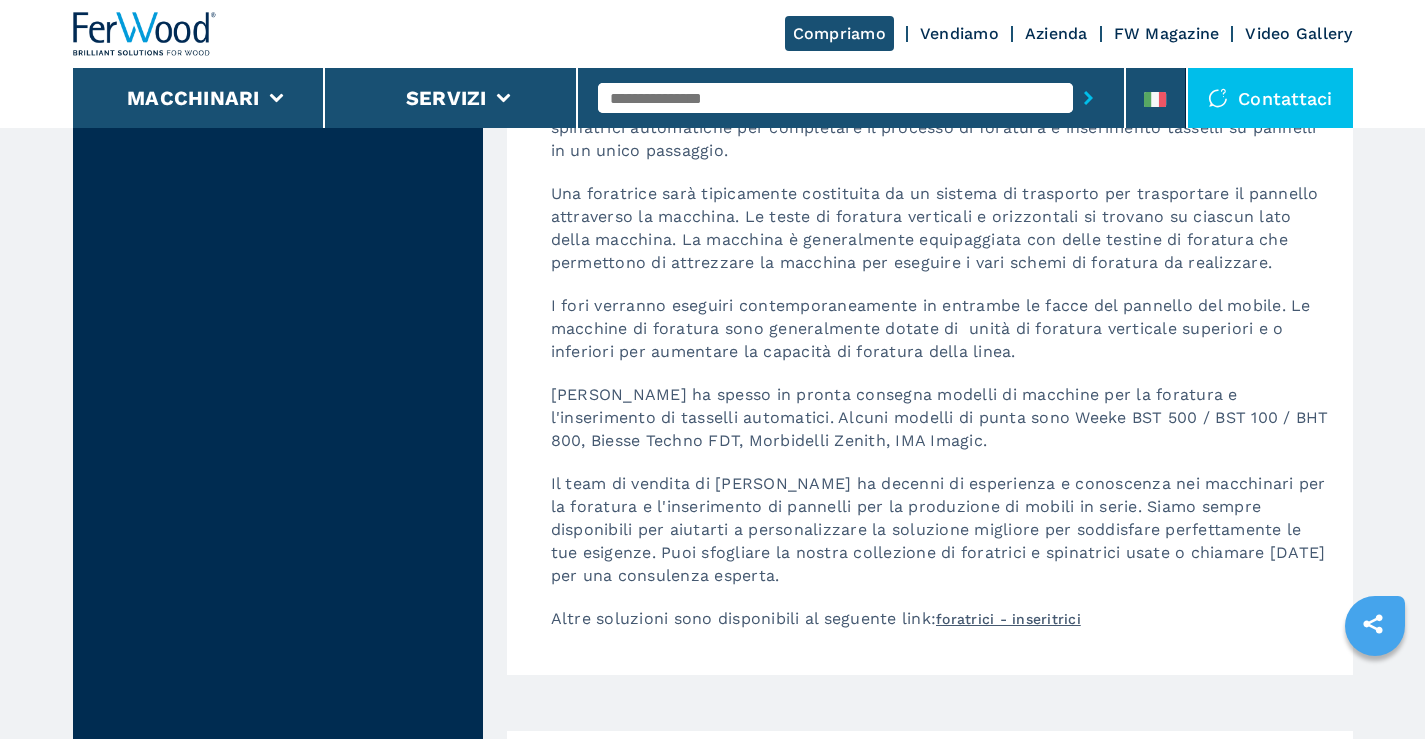 scroll, scrollTop: 3900, scrollLeft: 0, axis: vertical 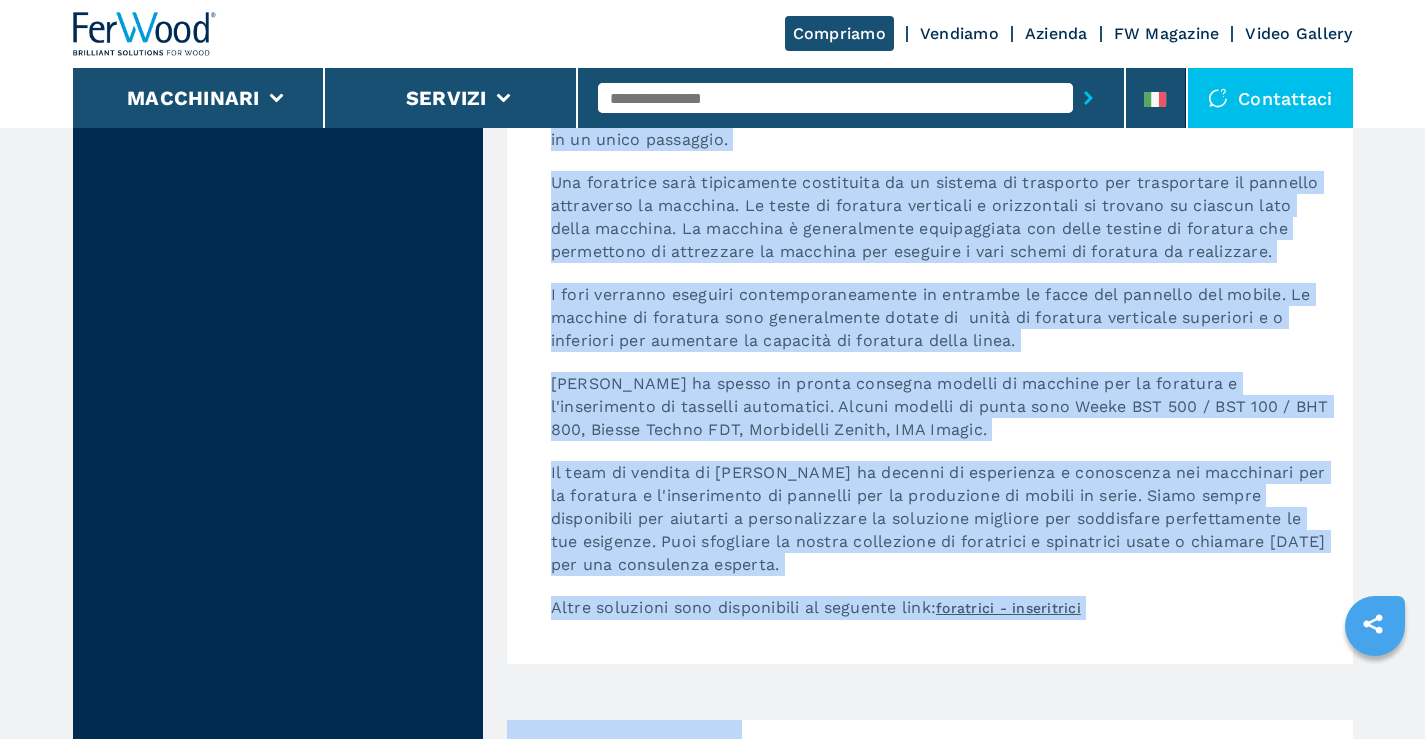 drag, startPoint x: 1295, startPoint y: 308, endPoint x: 1233, endPoint y: 774, distance: 470.10638 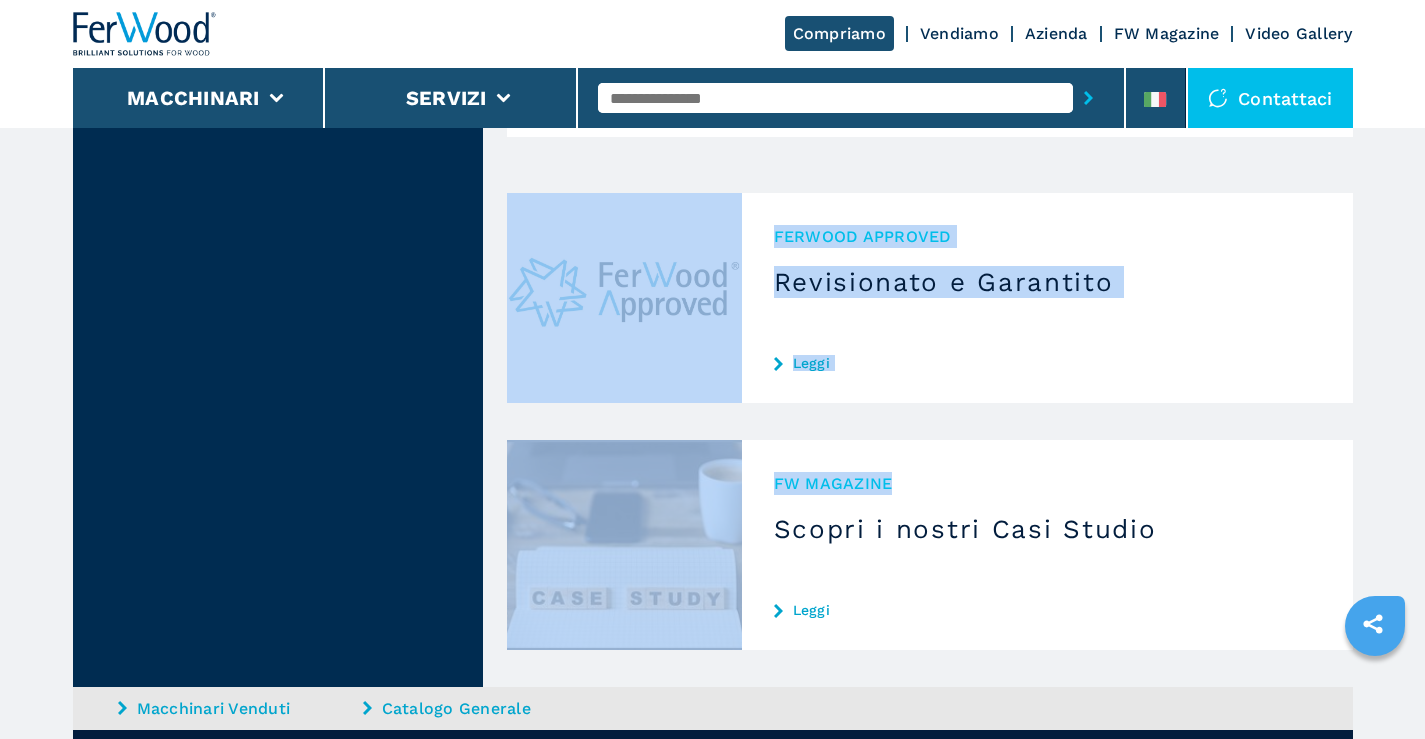 scroll, scrollTop: 4601, scrollLeft: 0, axis: vertical 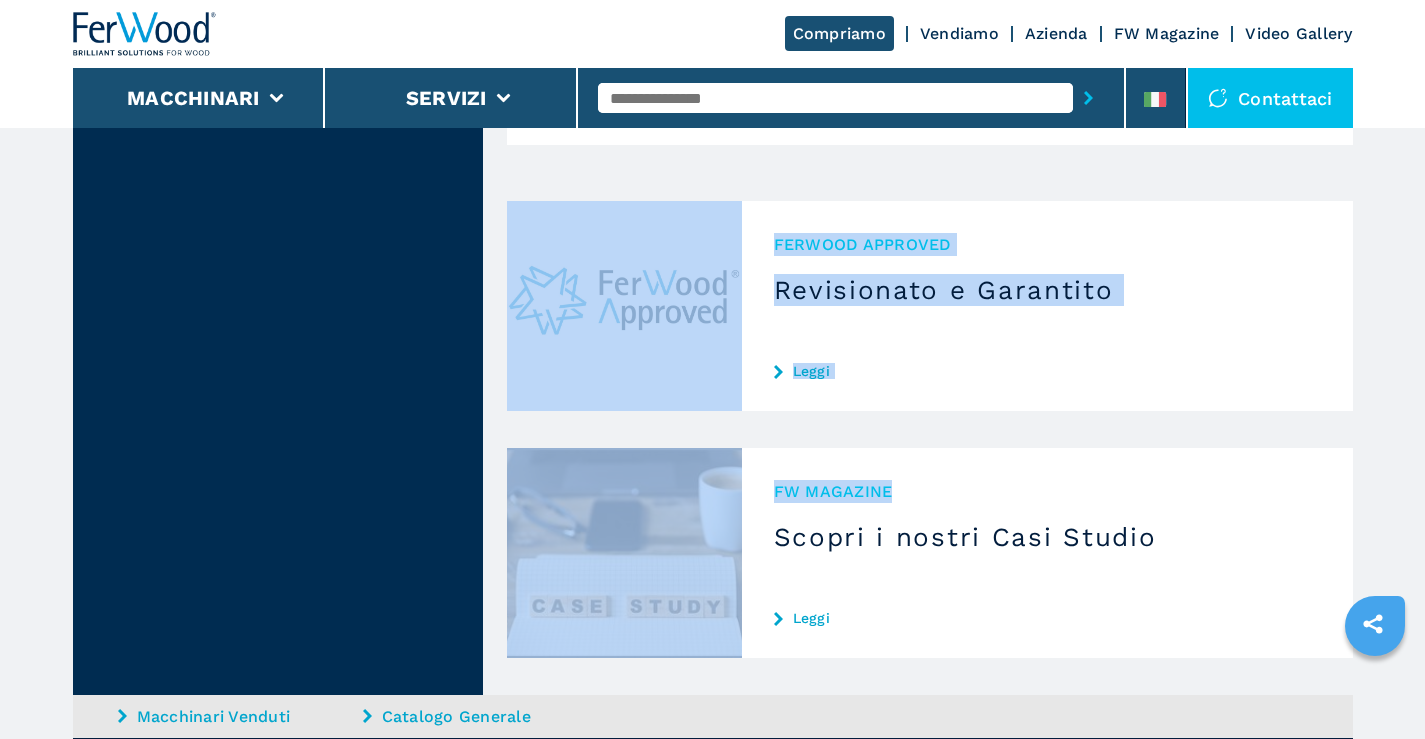 click on "Revisionato e Garantito" at bounding box center [1047, 290] 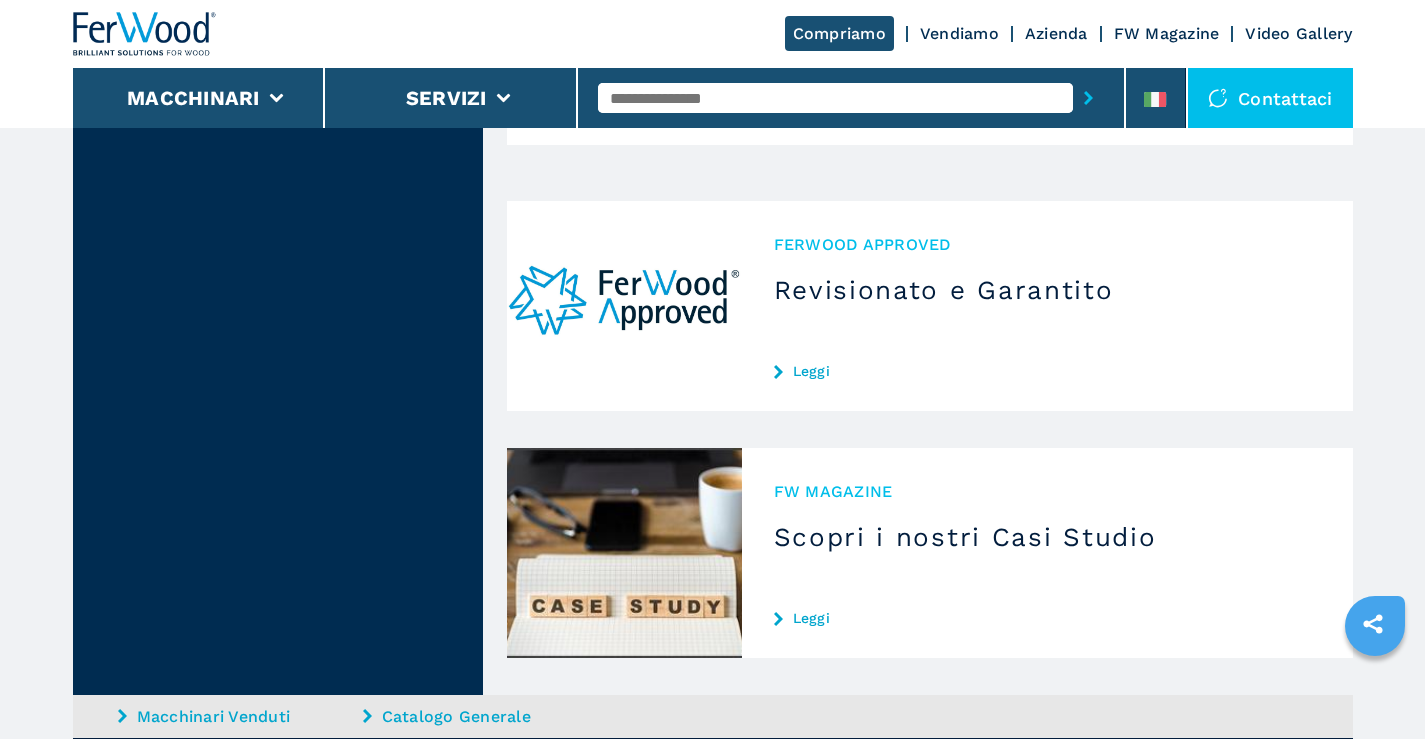 scroll, scrollTop: 0, scrollLeft: 0, axis: both 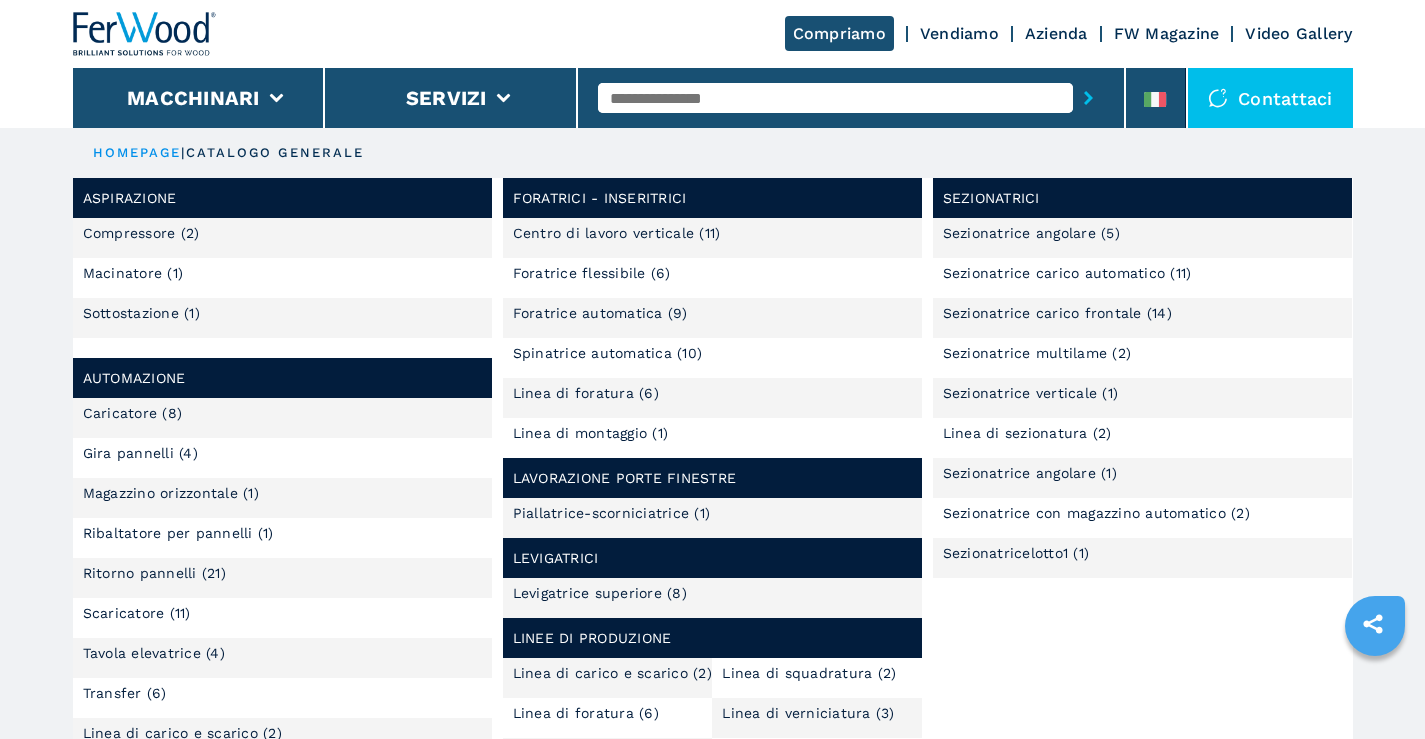click on "Linea di sezionatura (2)" at bounding box center [1143, 438] 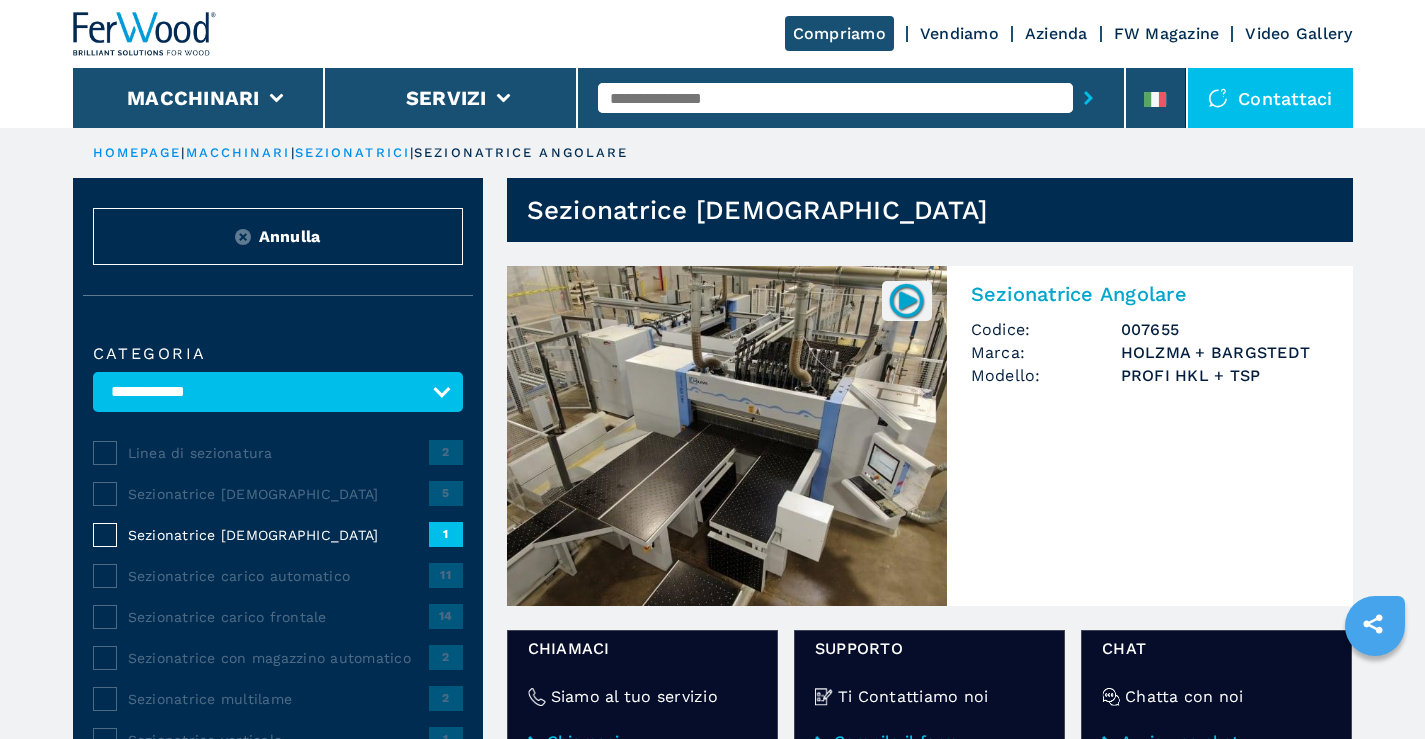 scroll, scrollTop: 0, scrollLeft: 0, axis: both 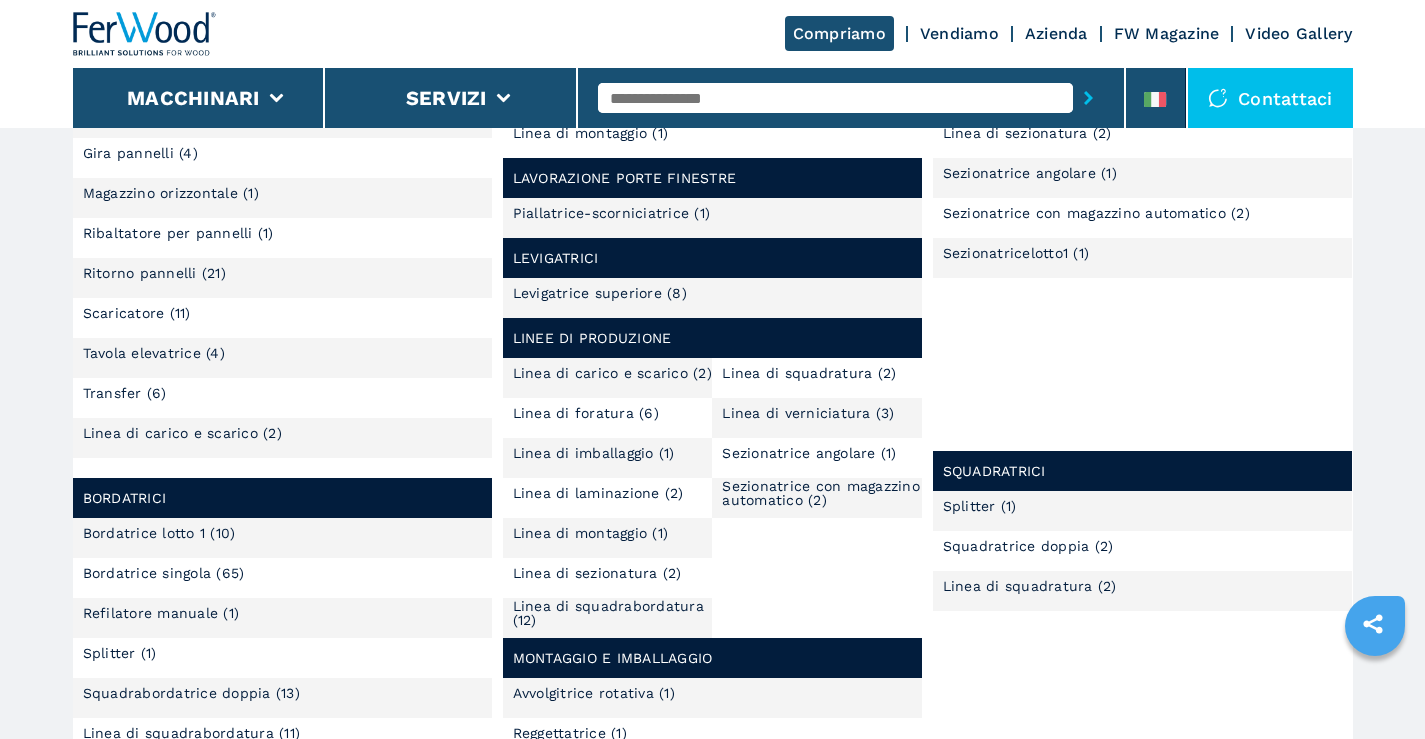 click on "Linea di carico e scarico (2)" at bounding box center (612, 373) 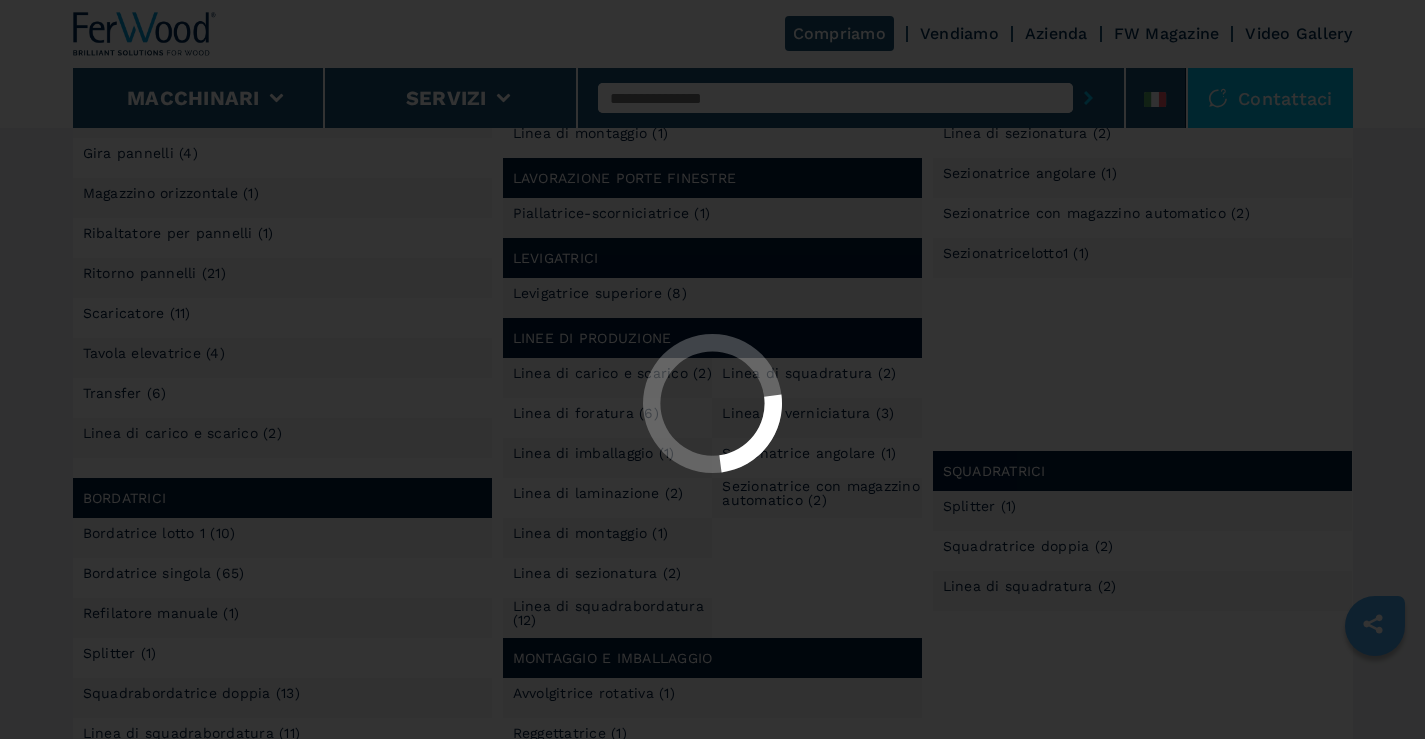 scroll, scrollTop: 0, scrollLeft: 0, axis: both 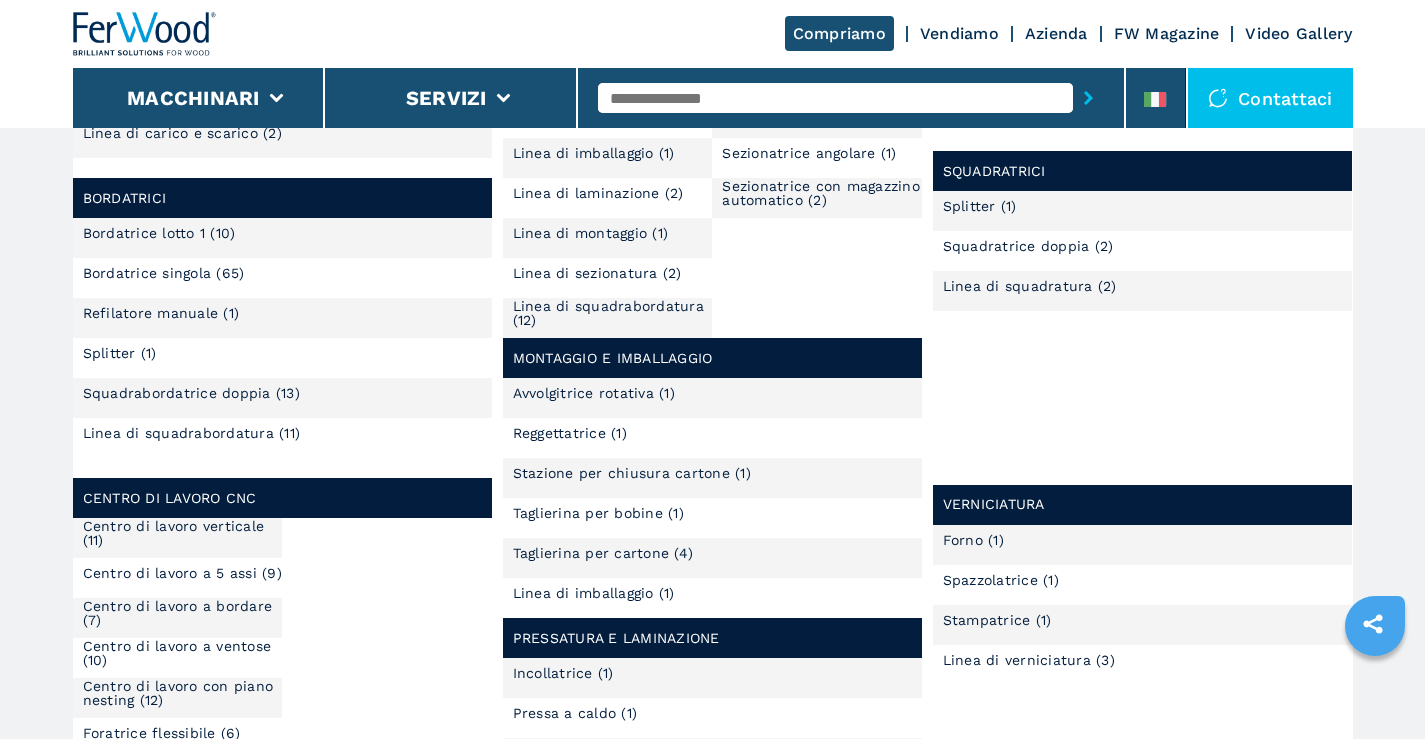 click on "Stazione per chiusura cartone (1)" at bounding box center [713, 478] 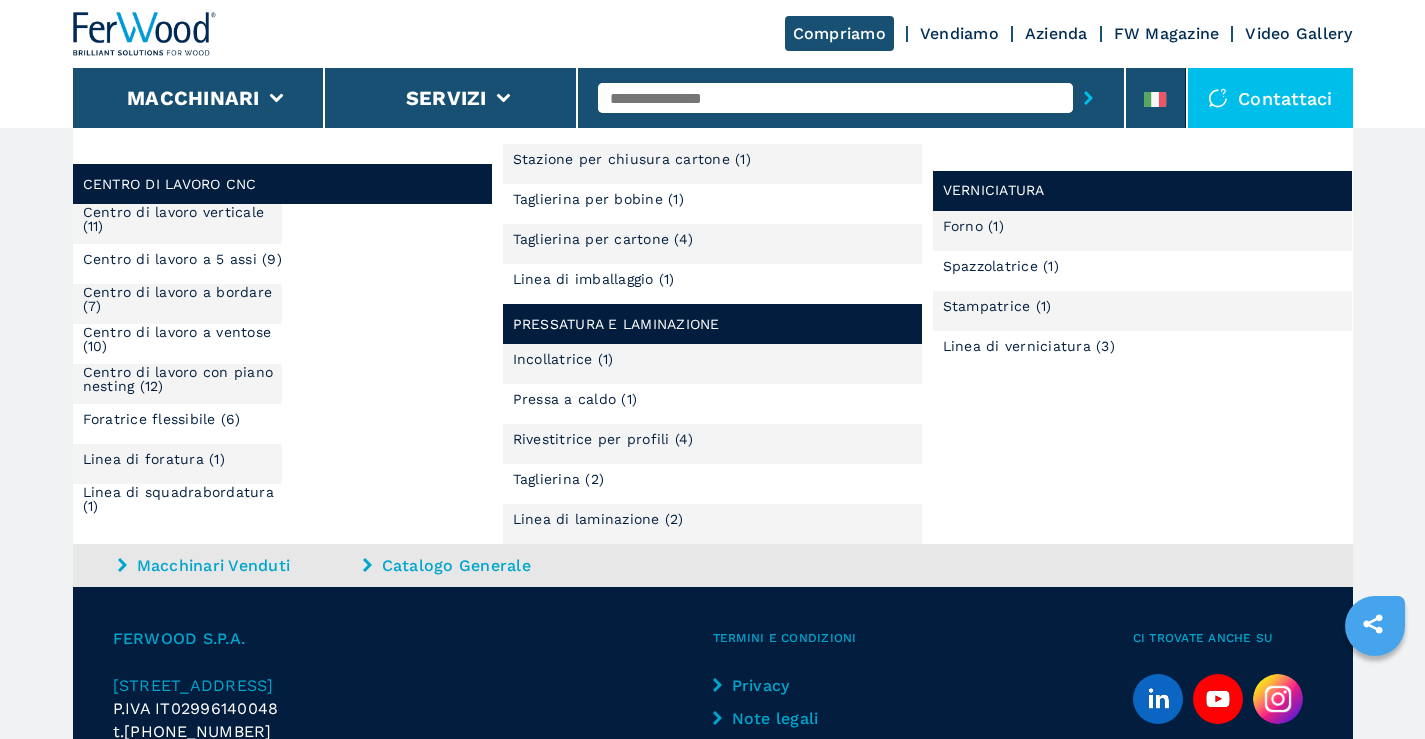 scroll, scrollTop: 1086, scrollLeft: 0, axis: vertical 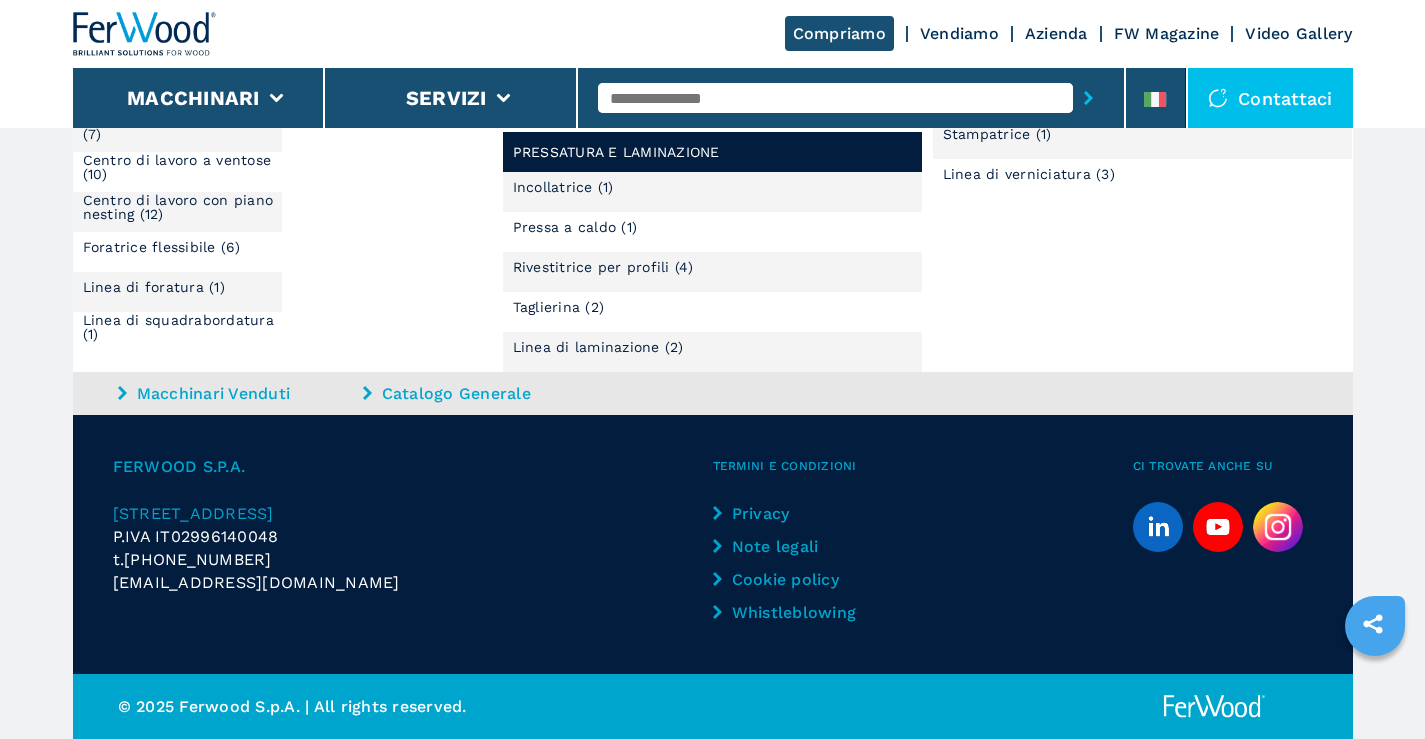 click on "Rivestitrice per profili (4)" at bounding box center (713, 272) 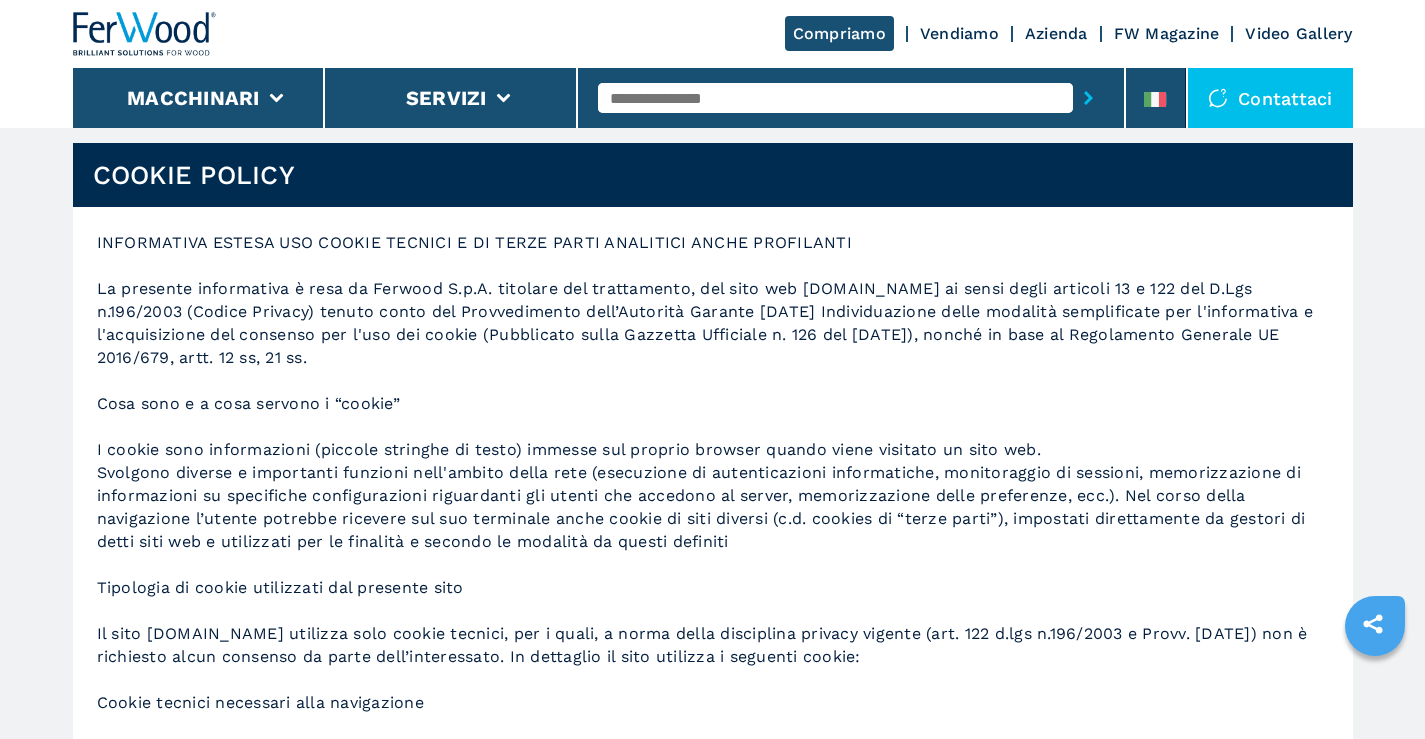 scroll, scrollTop: 0, scrollLeft: 0, axis: both 